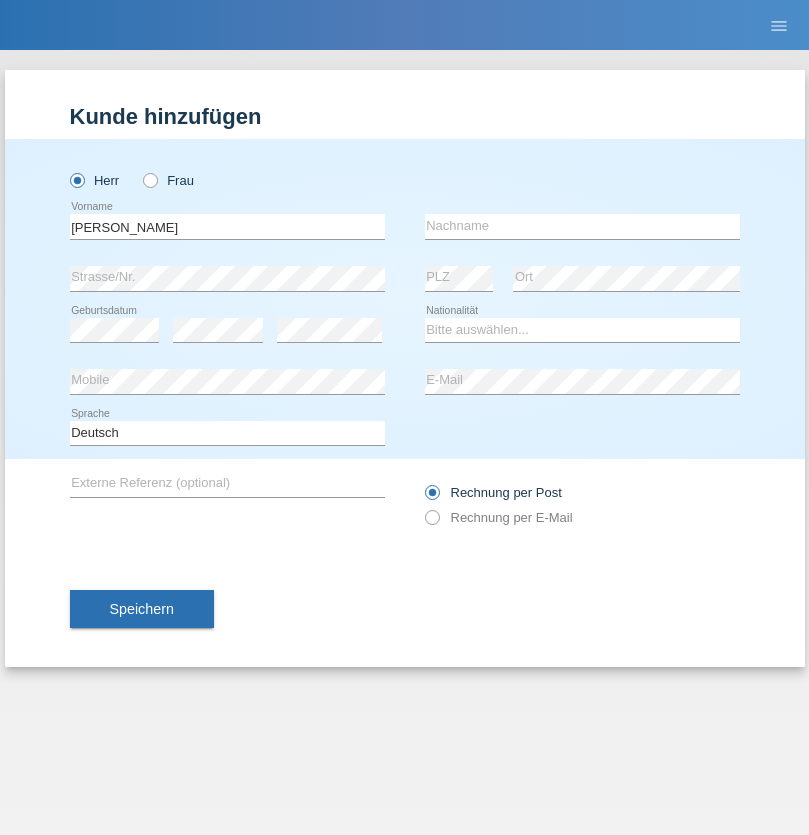 scroll, scrollTop: 0, scrollLeft: 0, axis: both 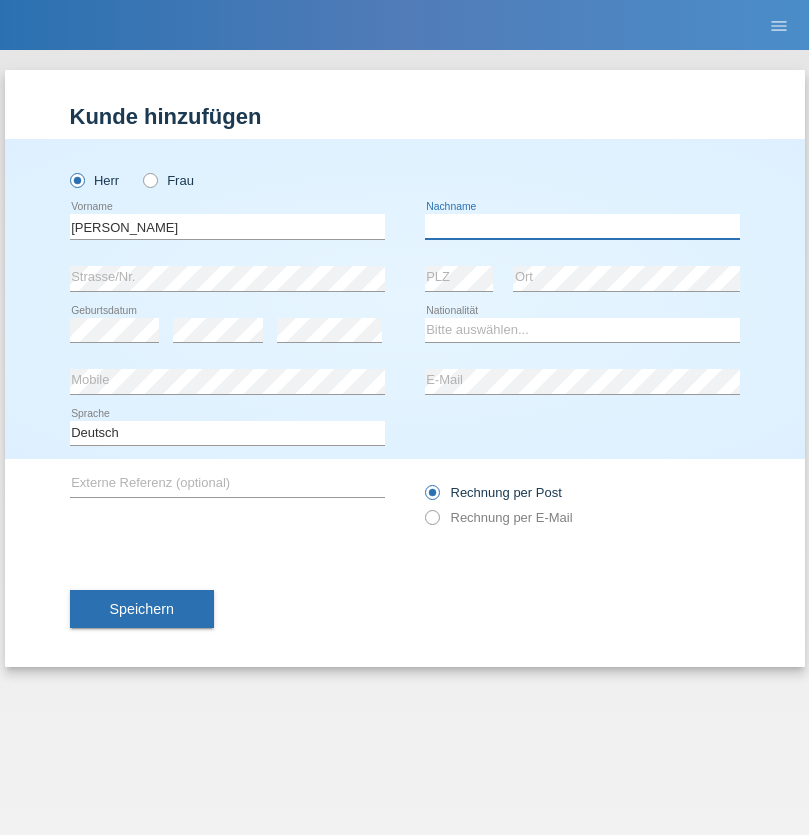 click at bounding box center [582, 226] 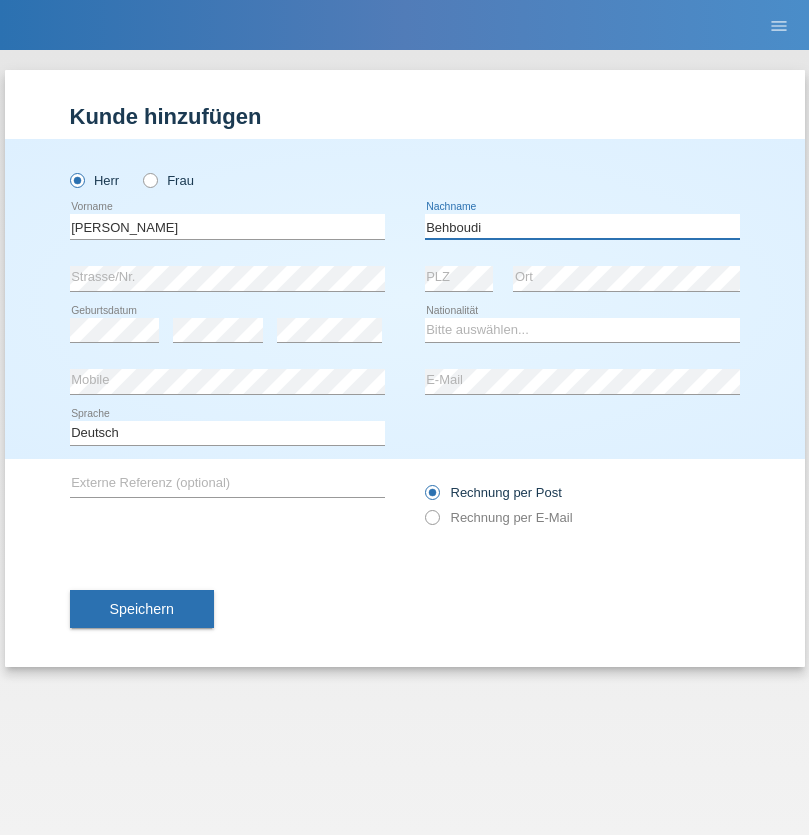 type on "Behboudi" 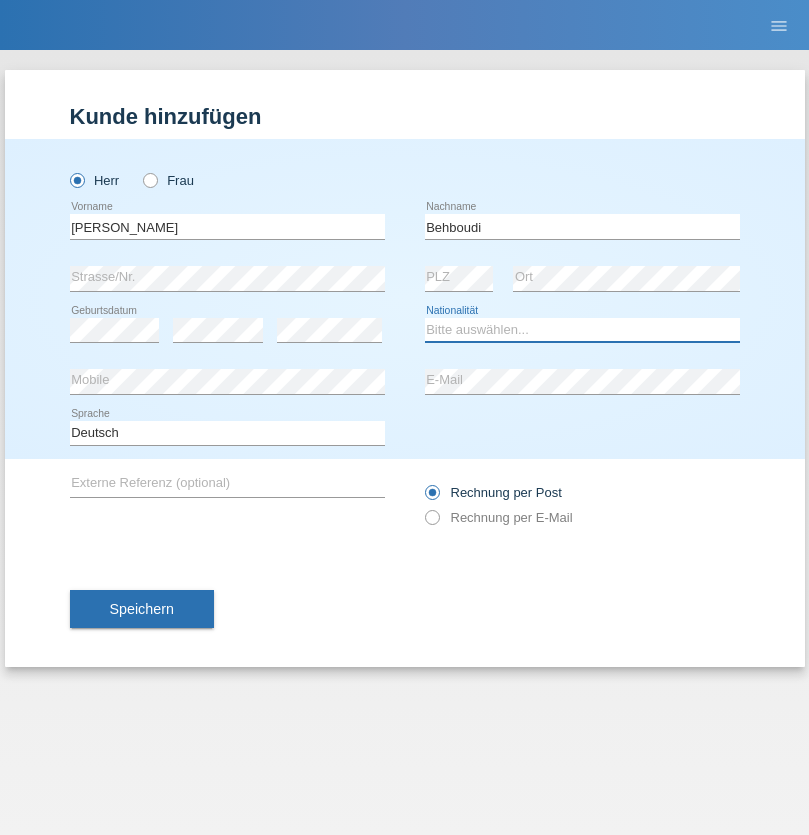 select on "AF" 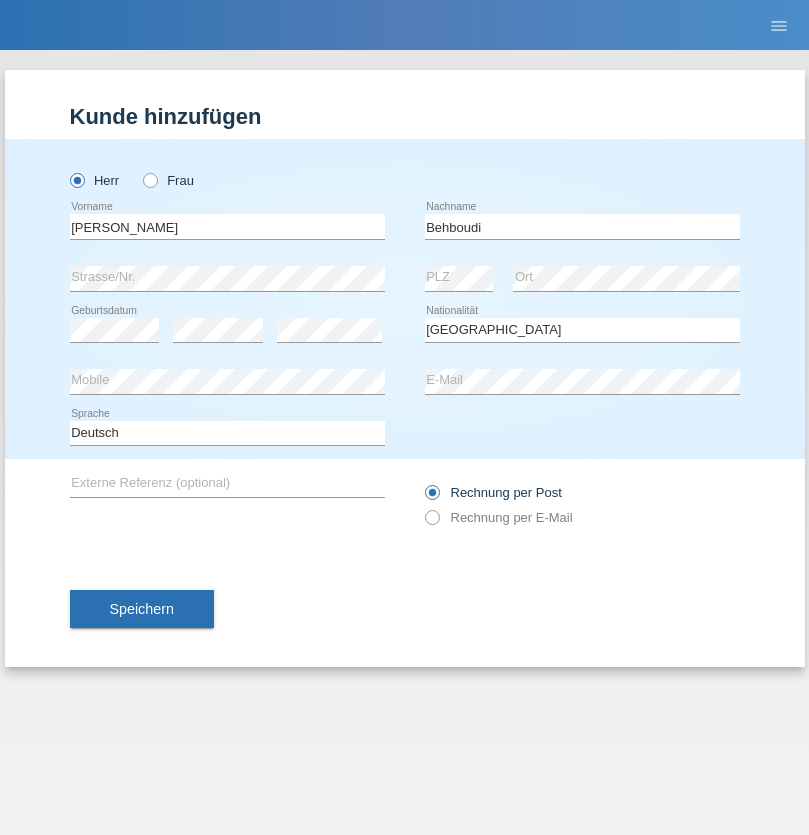 select on "C" 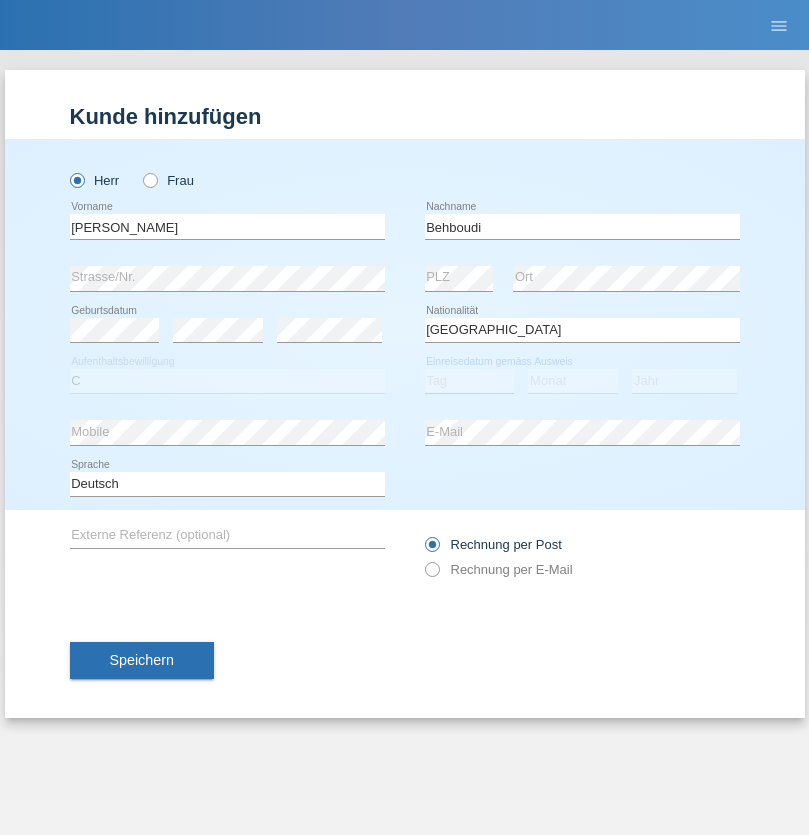 select on "12" 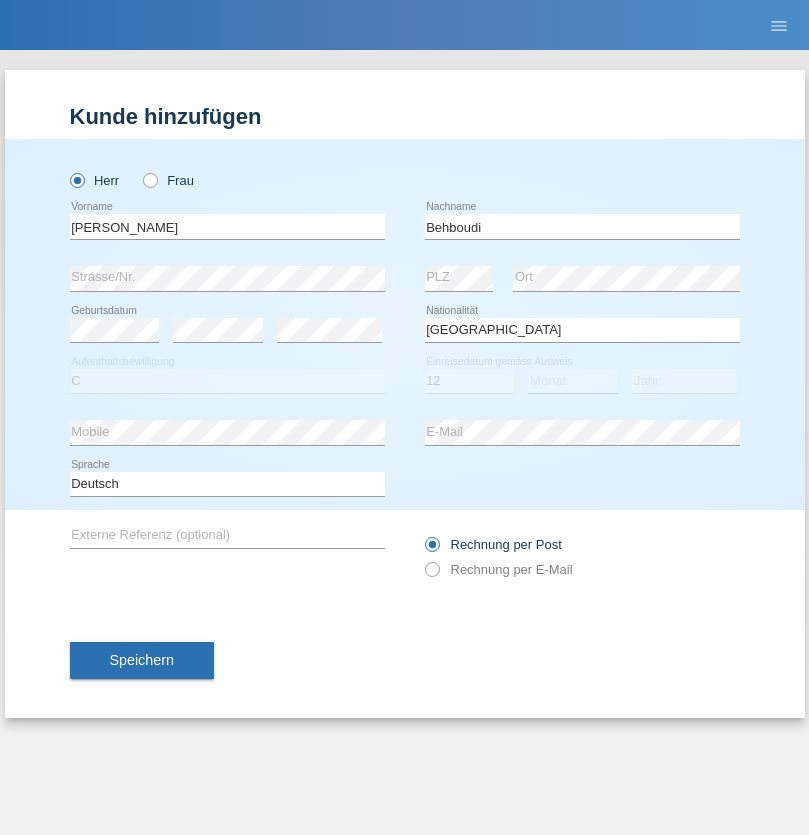 select on "01" 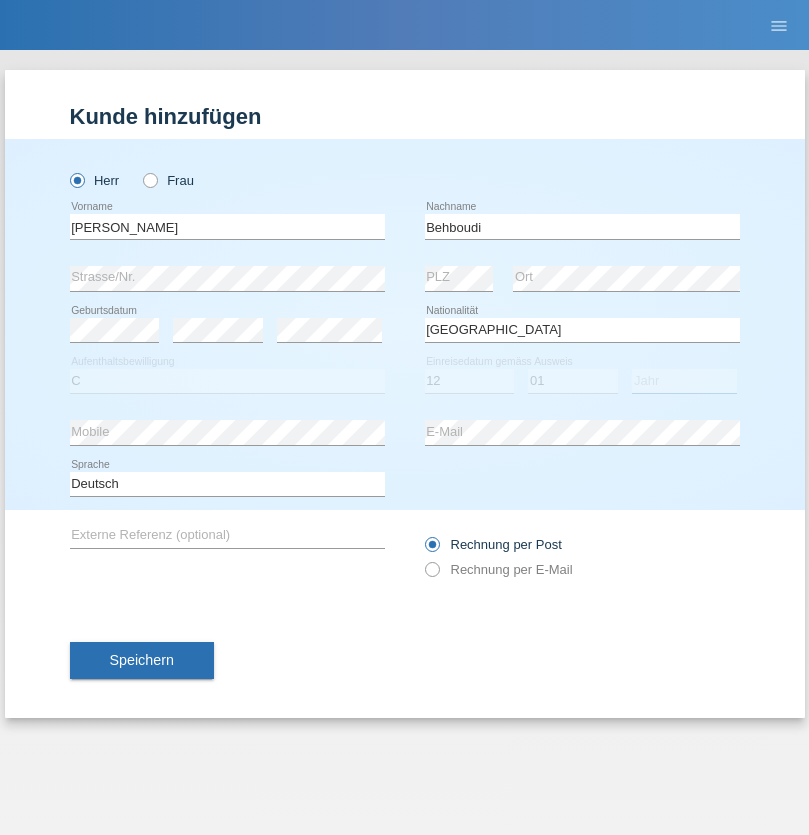 select on "1994" 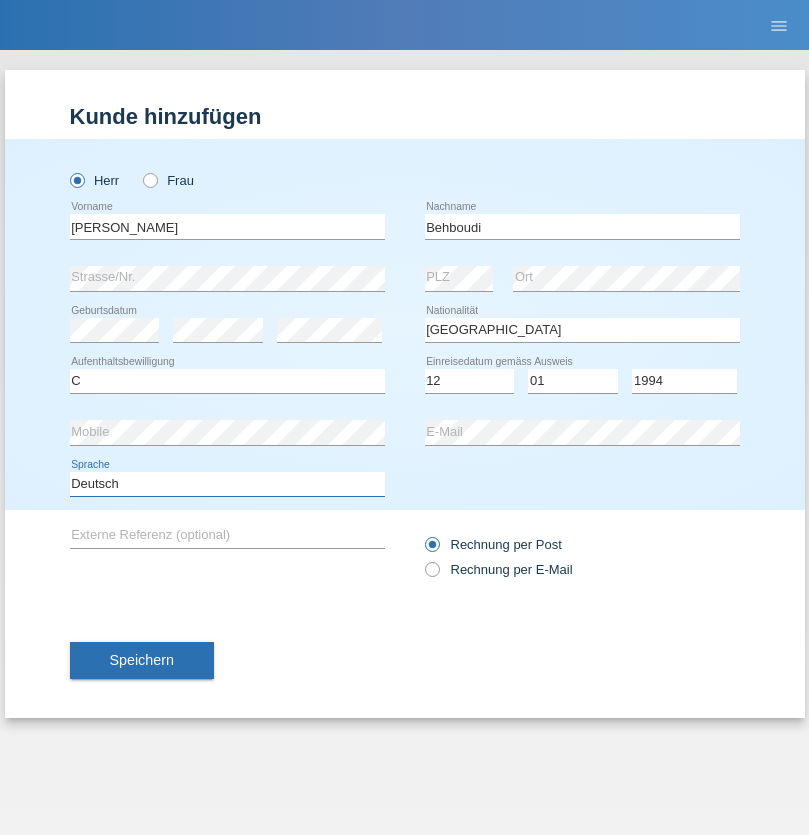 select on "en" 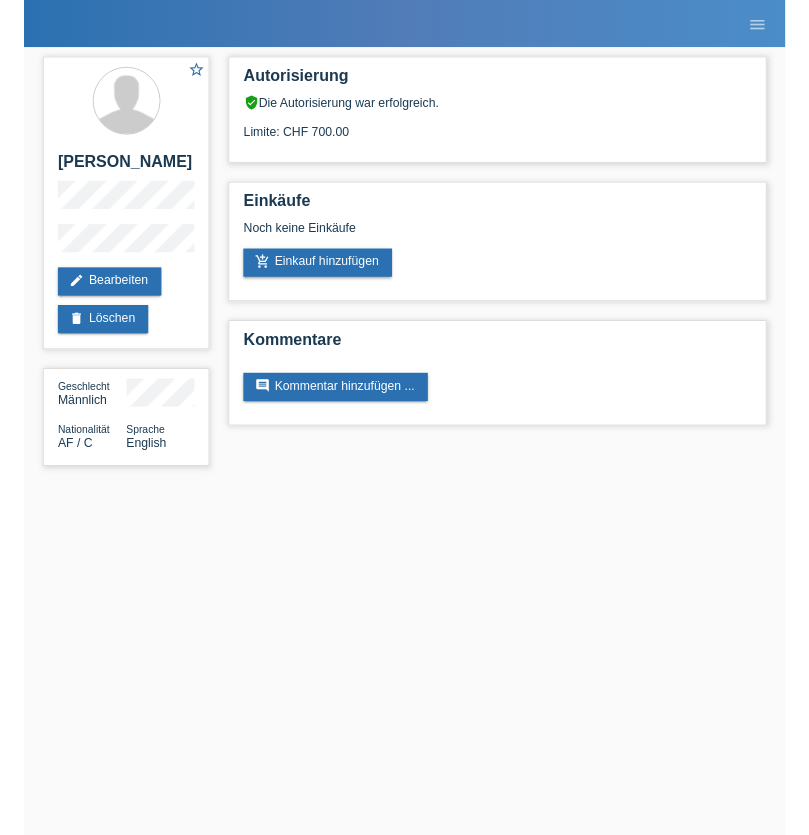 scroll, scrollTop: 0, scrollLeft: 0, axis: both 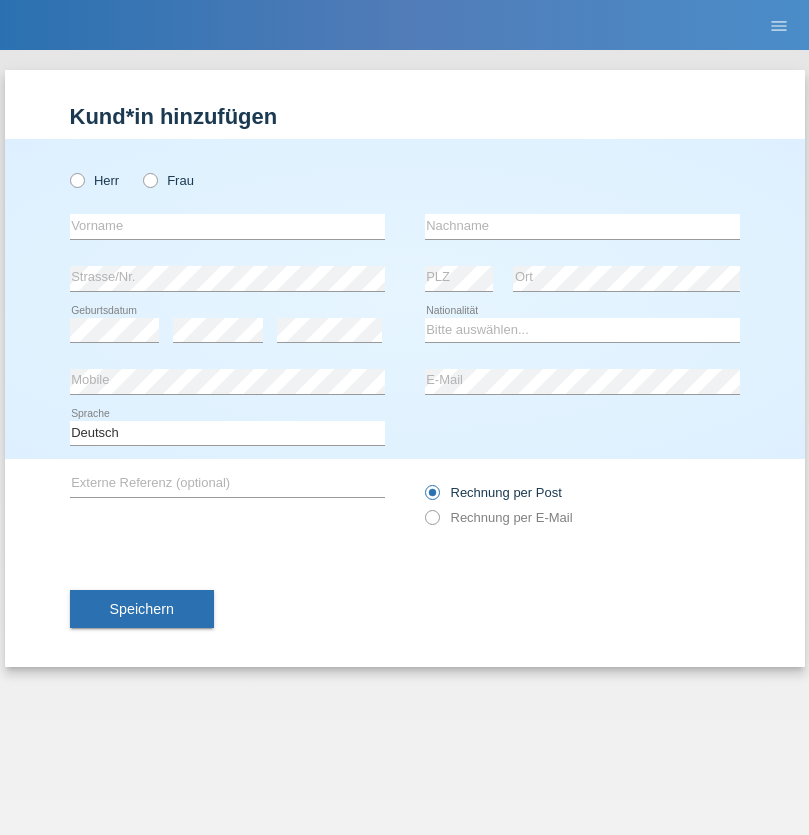 radio on "true" 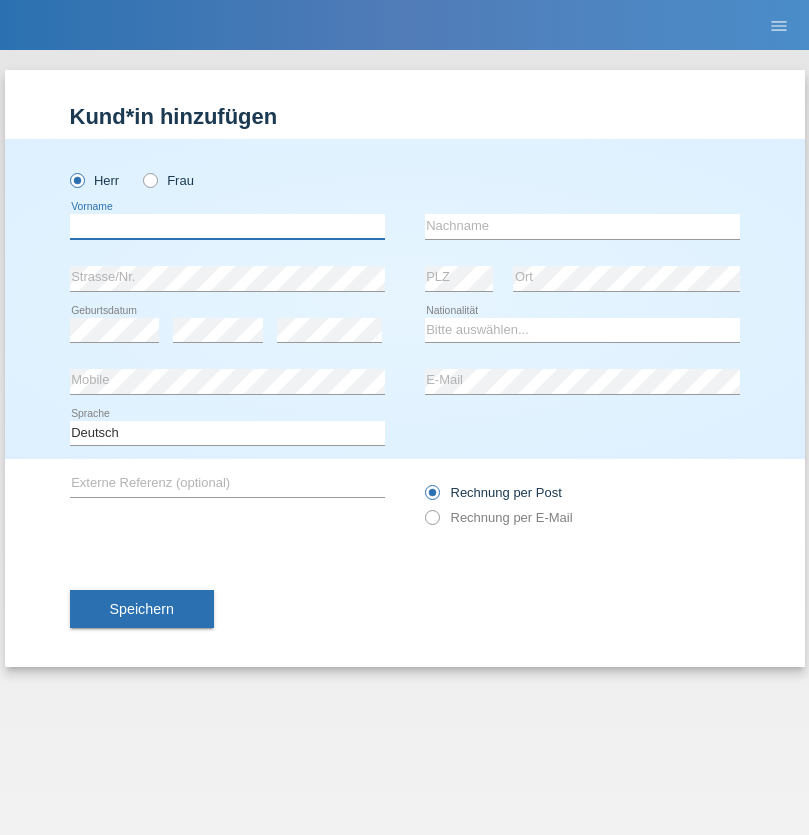 click at bounding box center [227, 226] 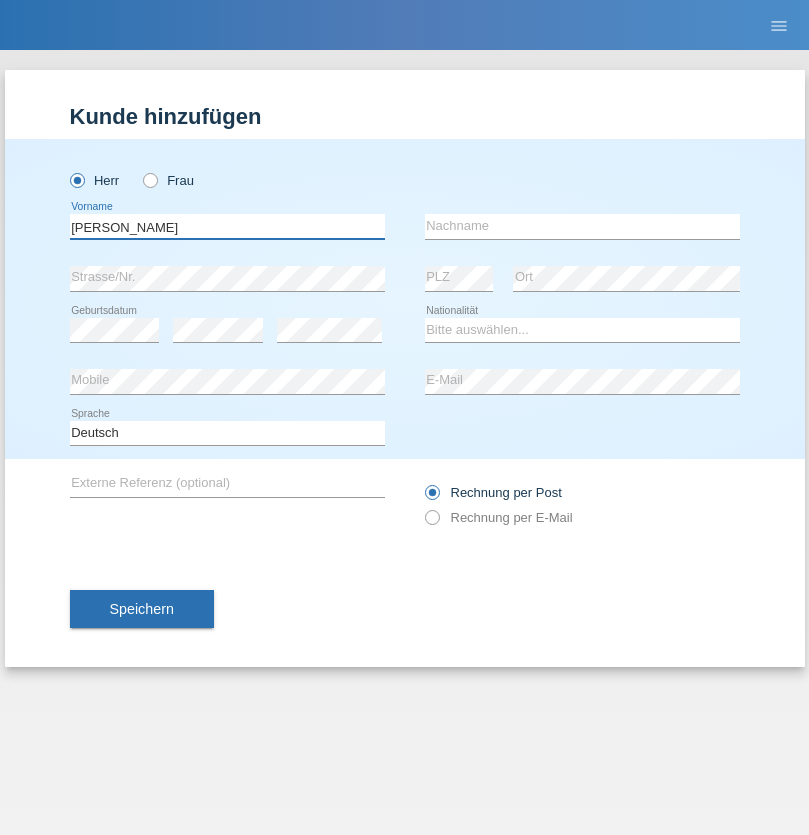 type on "Angela Lopes" 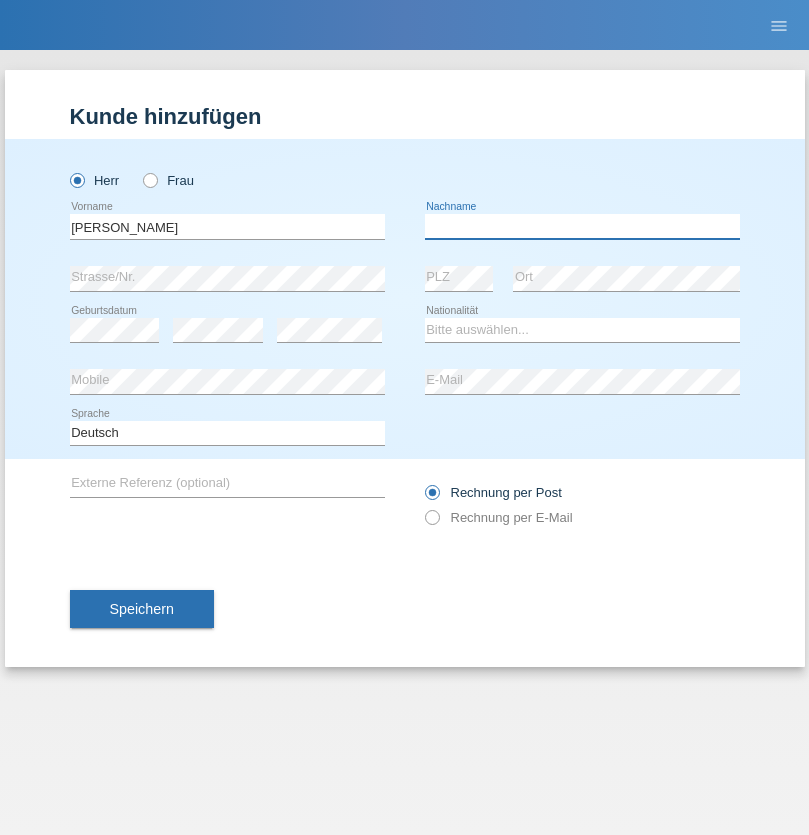 click at bounding box center [582, 226] 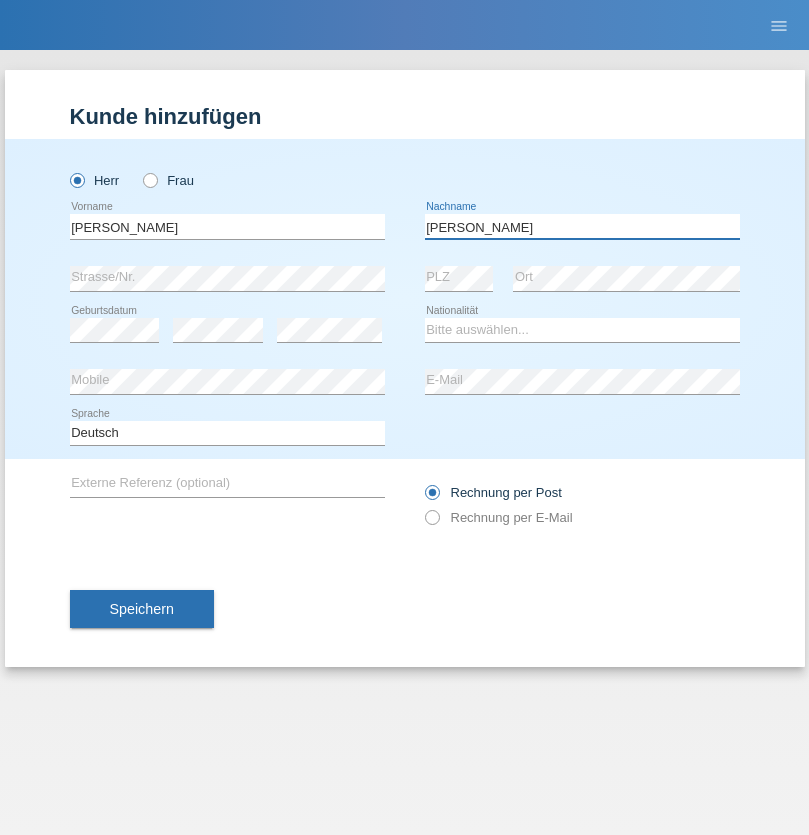 type on "Santos" 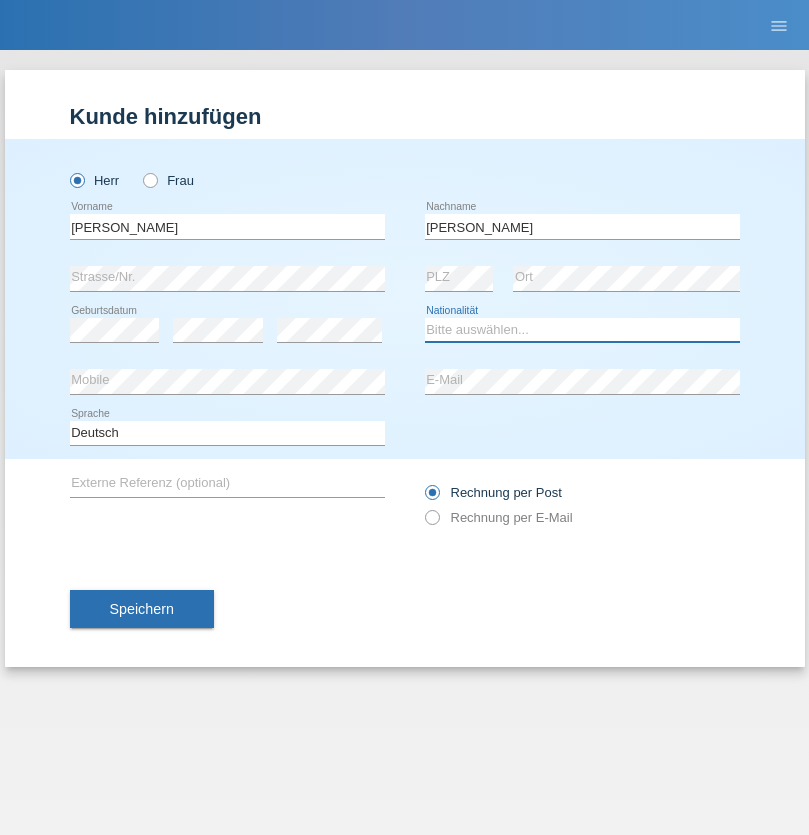 select on "PT" 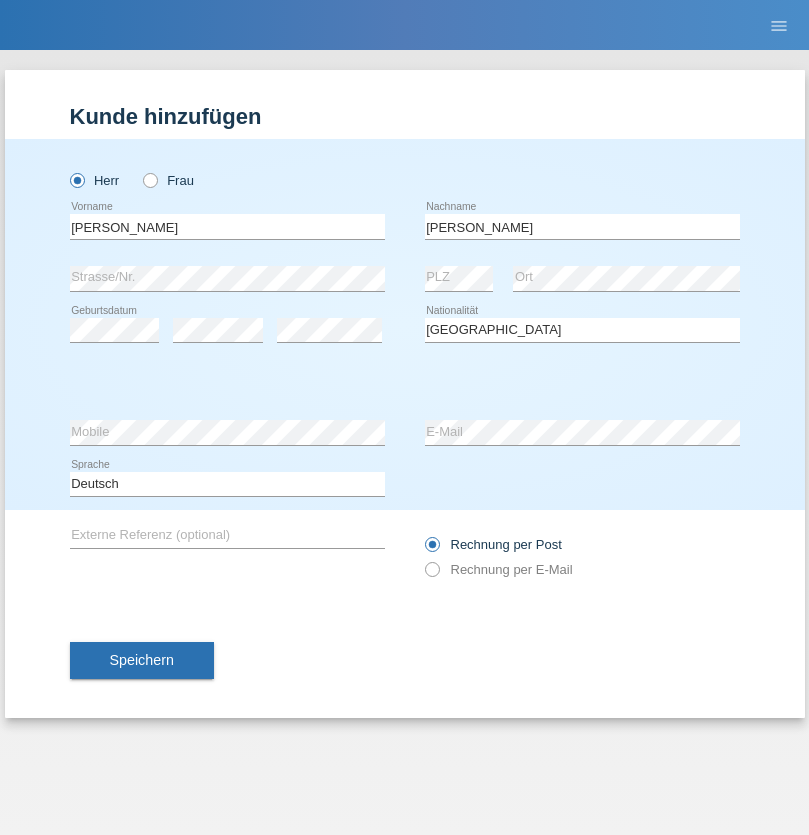 select on "C" 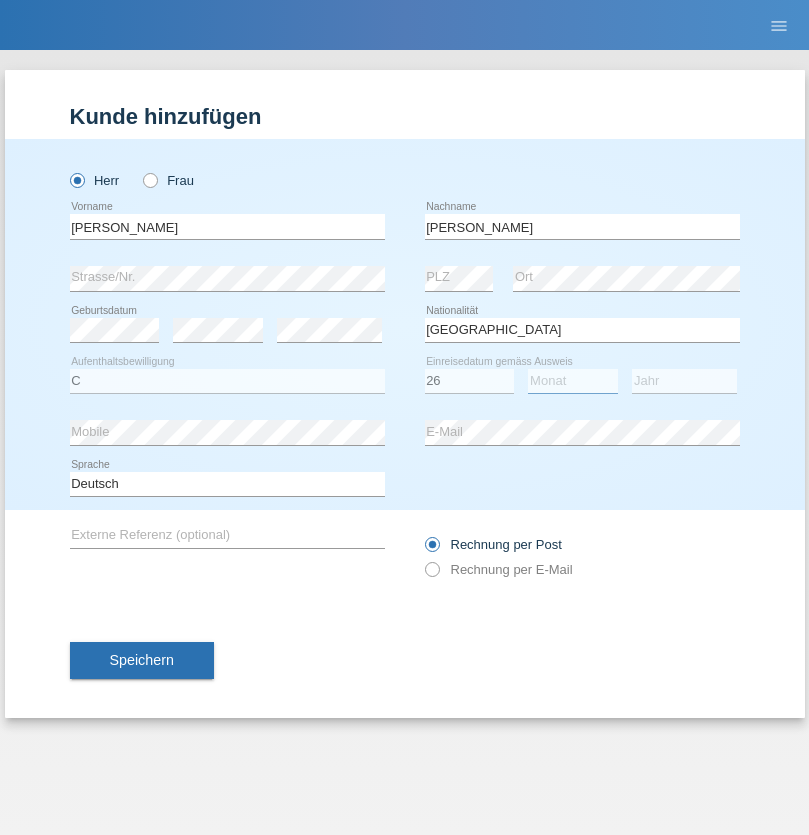 select on "08" 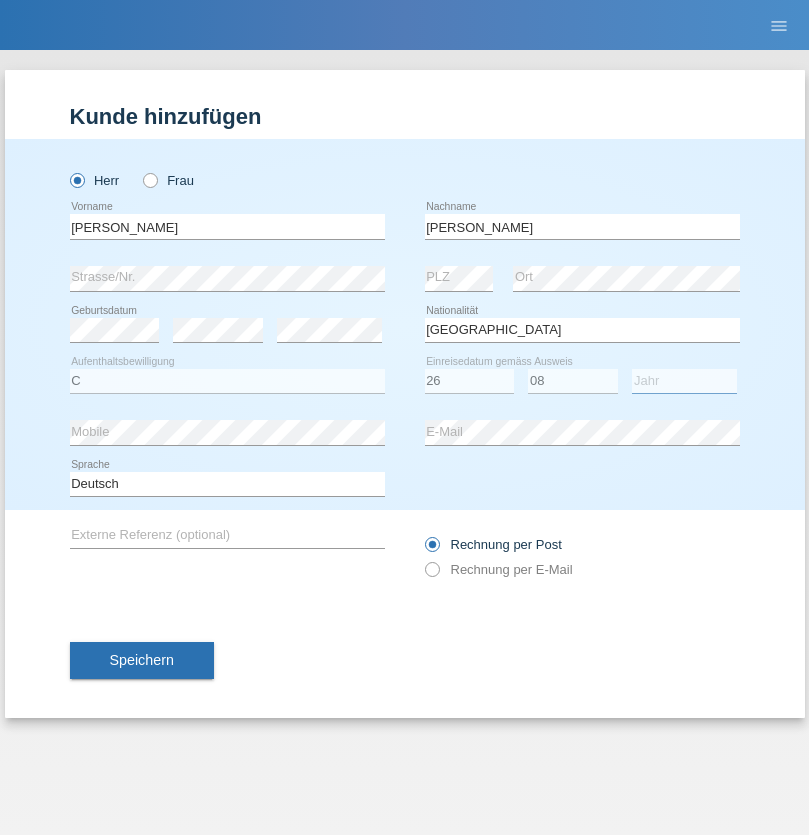 select on "2021" 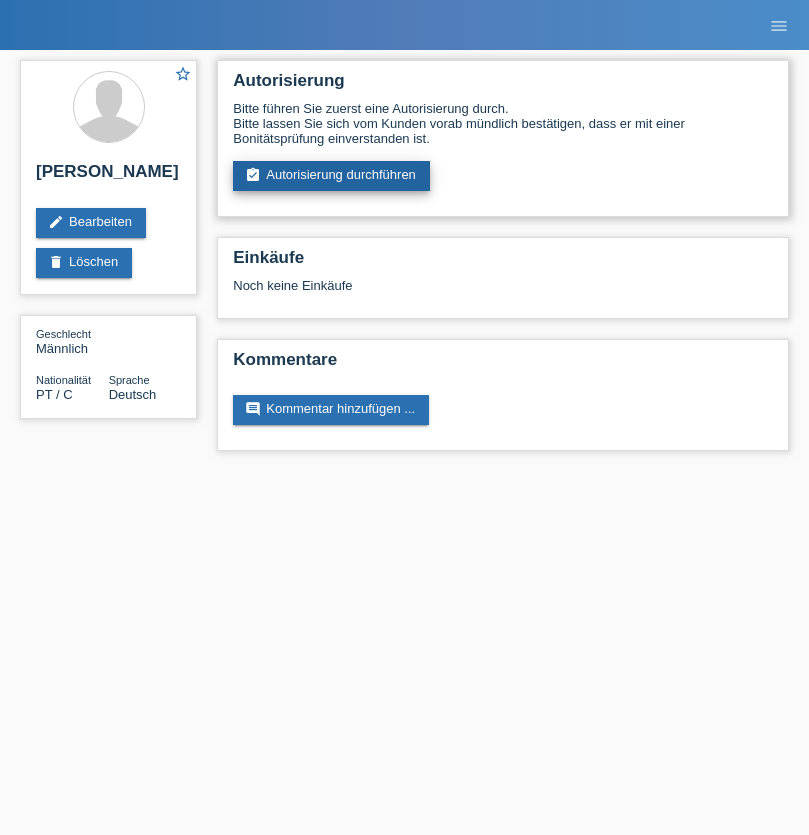 click on "assignment_turned_in  Autorisierung durchführen" at bounding box center [331, 176] 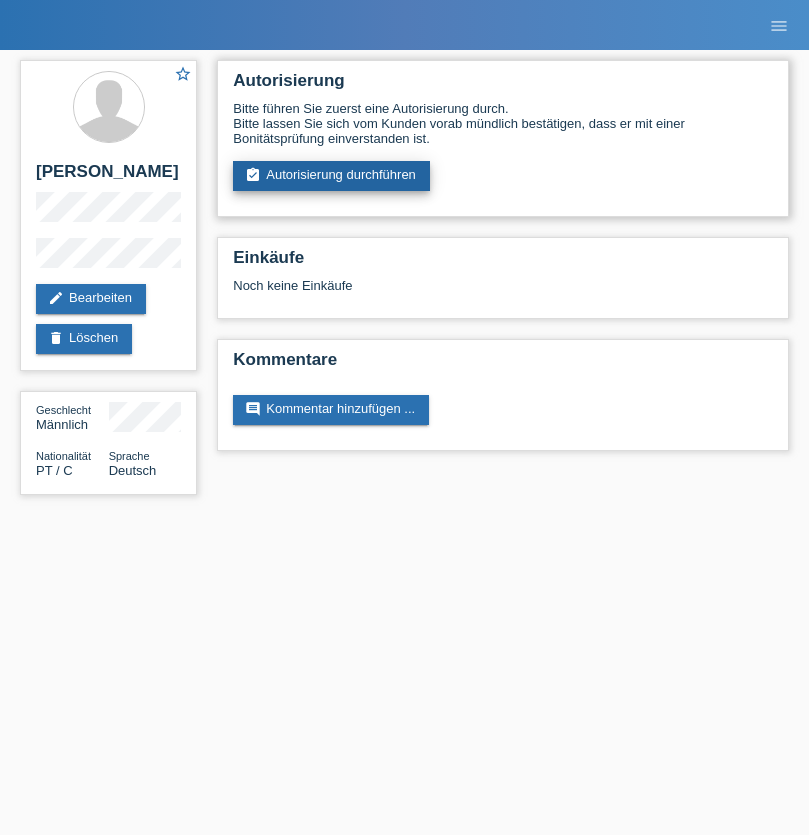 scroll, scrollTop: 0, scrollLeft: 0, axis: both 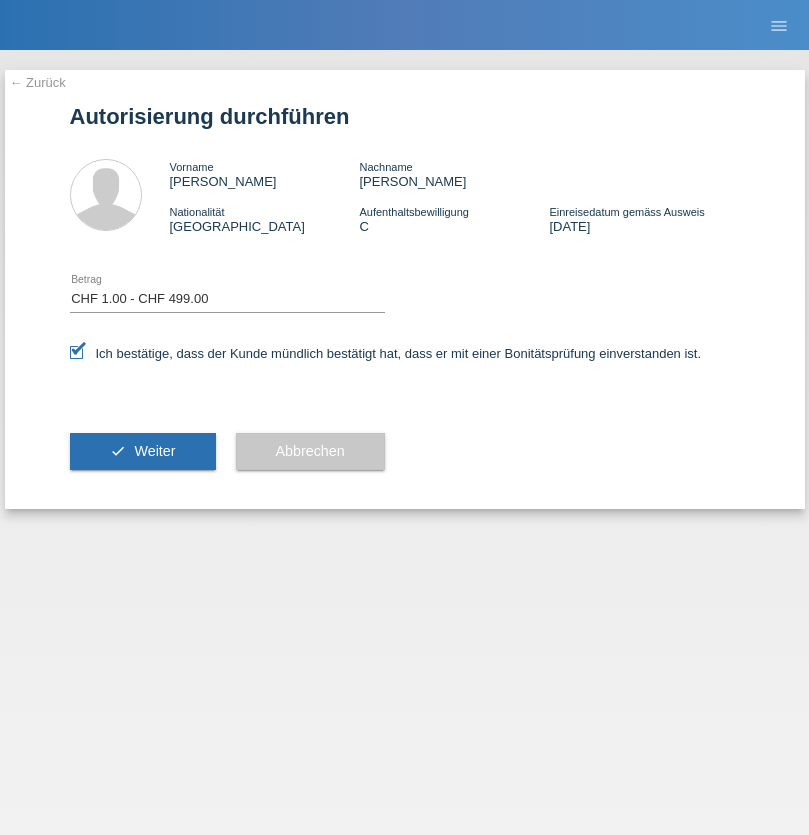 select on "1" 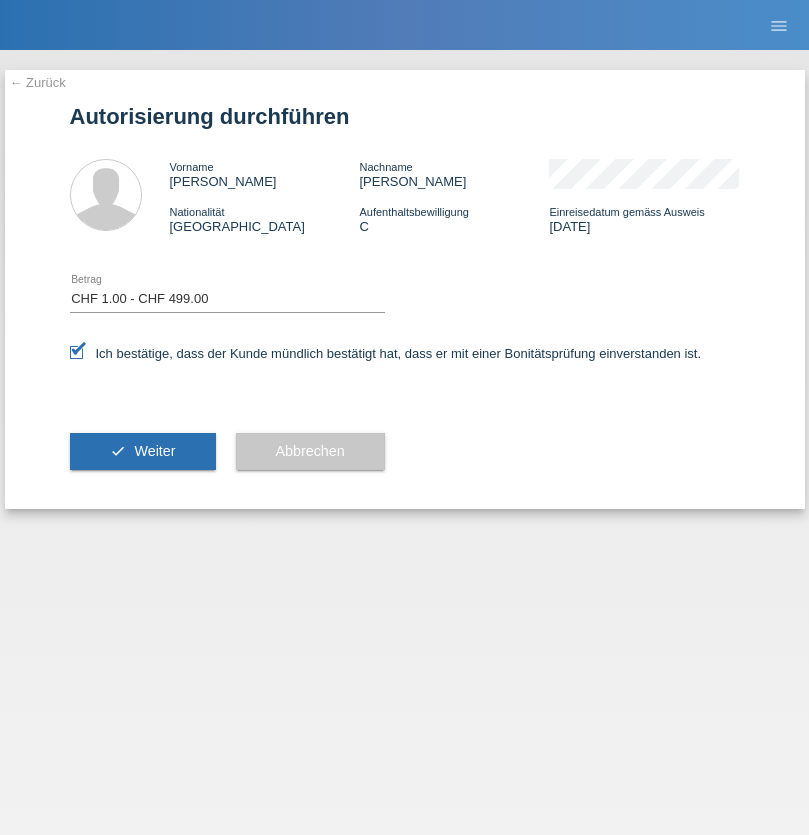 scroll, scrollTop: 0, scrollLeft: 0, axis: both 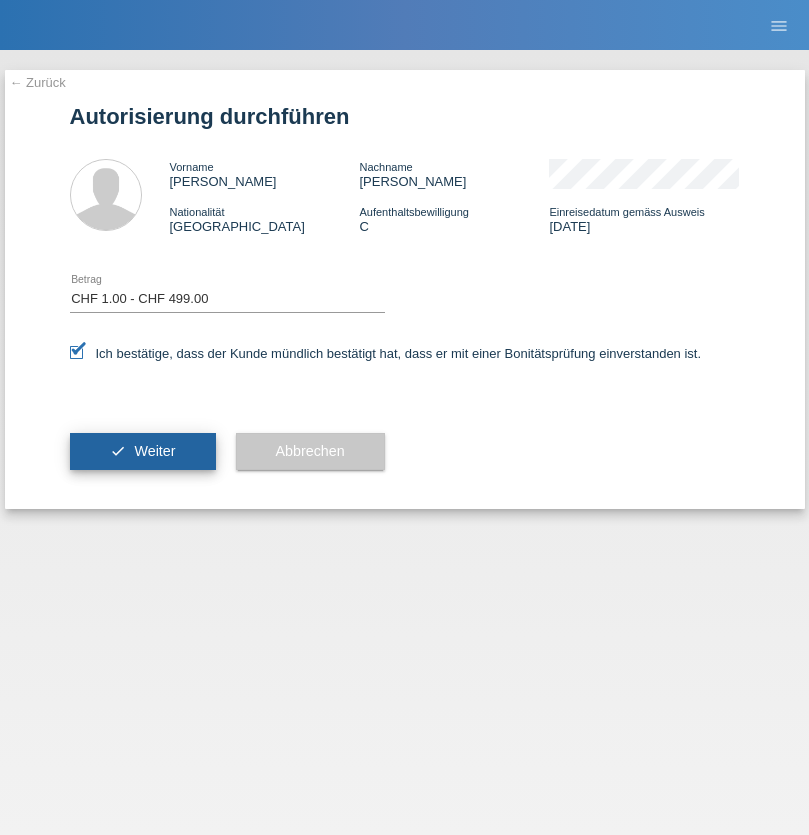 click on "Weiter" at bounding box center (154, 451) 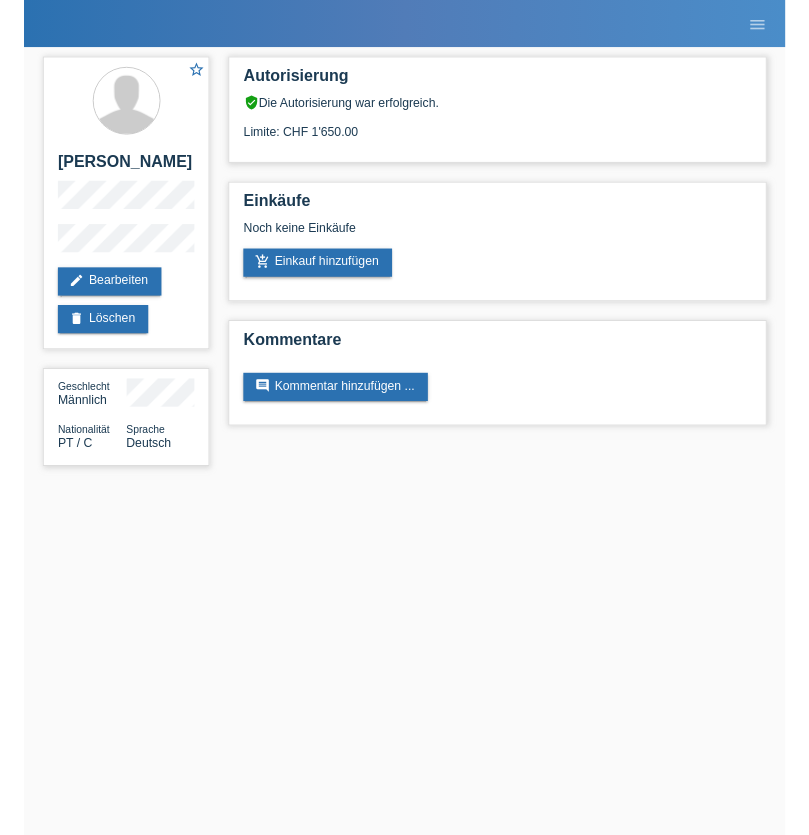 scroll, scrollTop: 0, scrollLeft: 0, axis: both 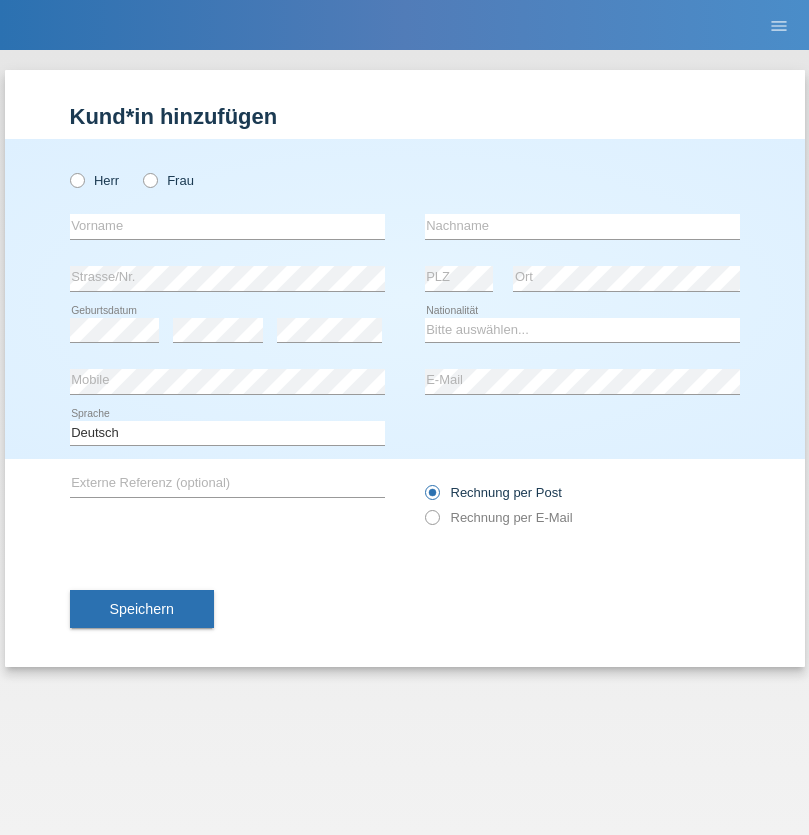 radio on "true" 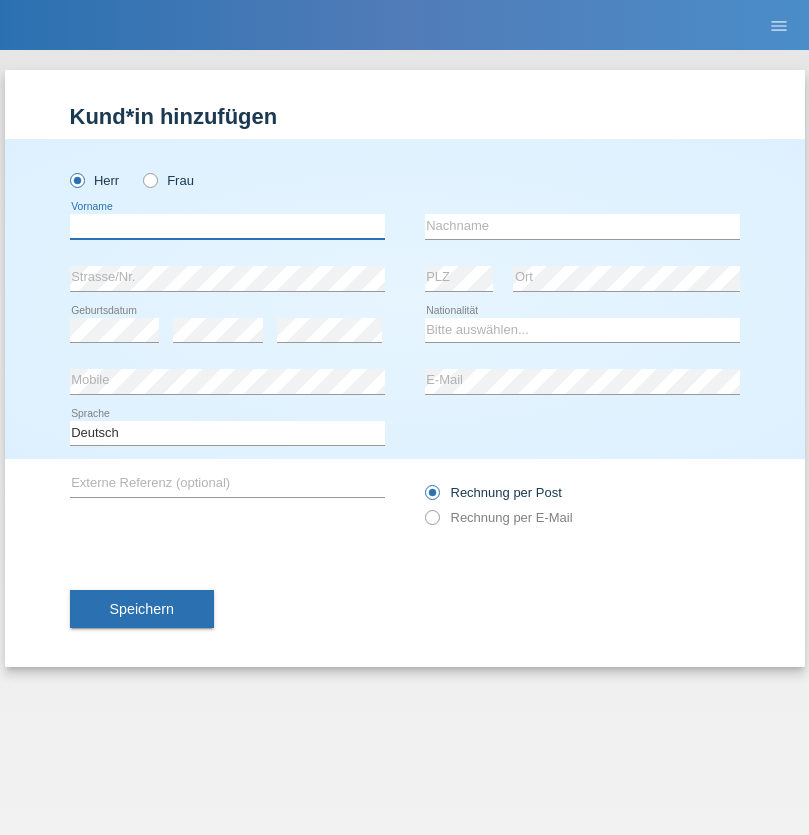 click at bounding box center [227, 226] 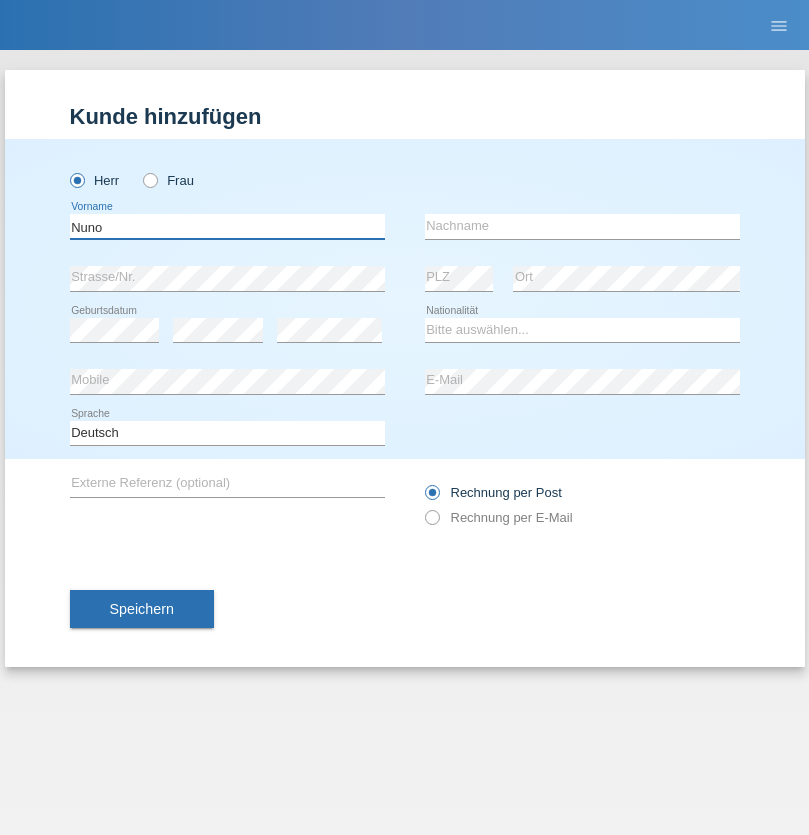 type on "Nuno" 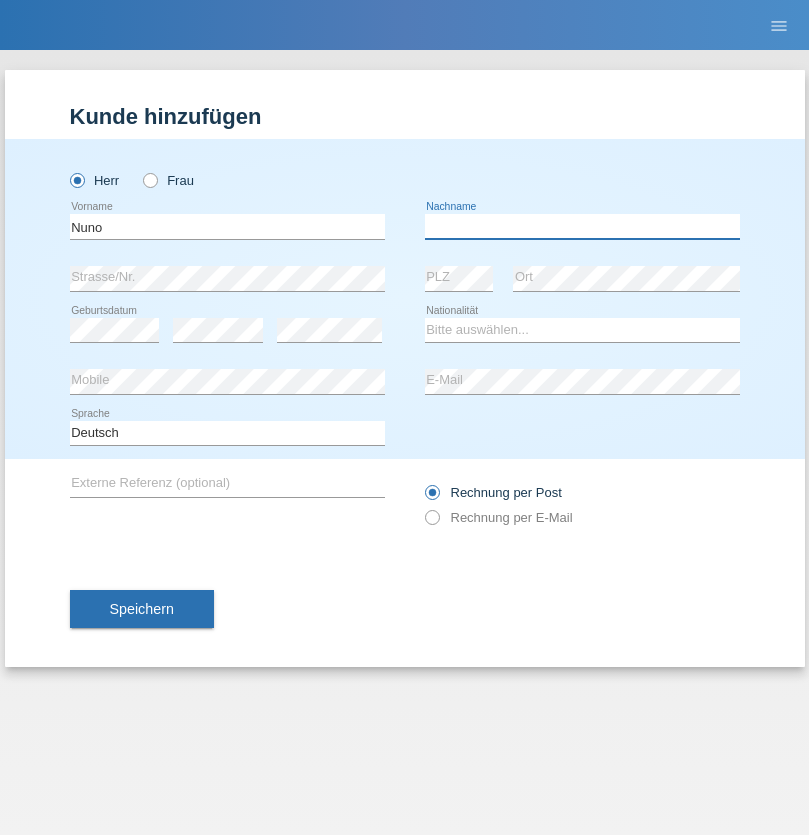 click at bounding box center [582, 226] 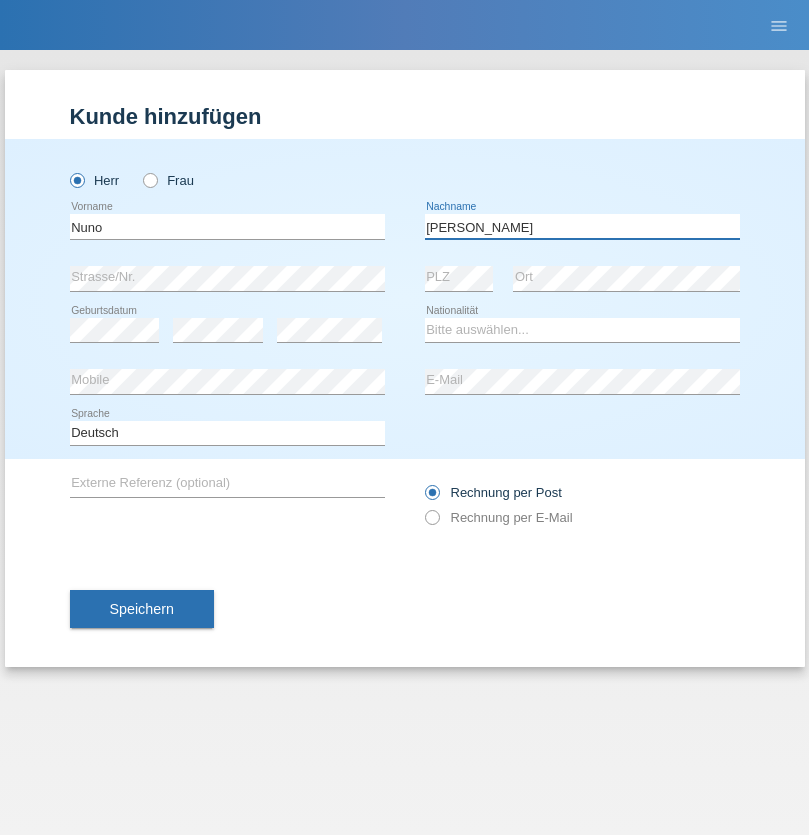 type on "[PERSON_NAME]" 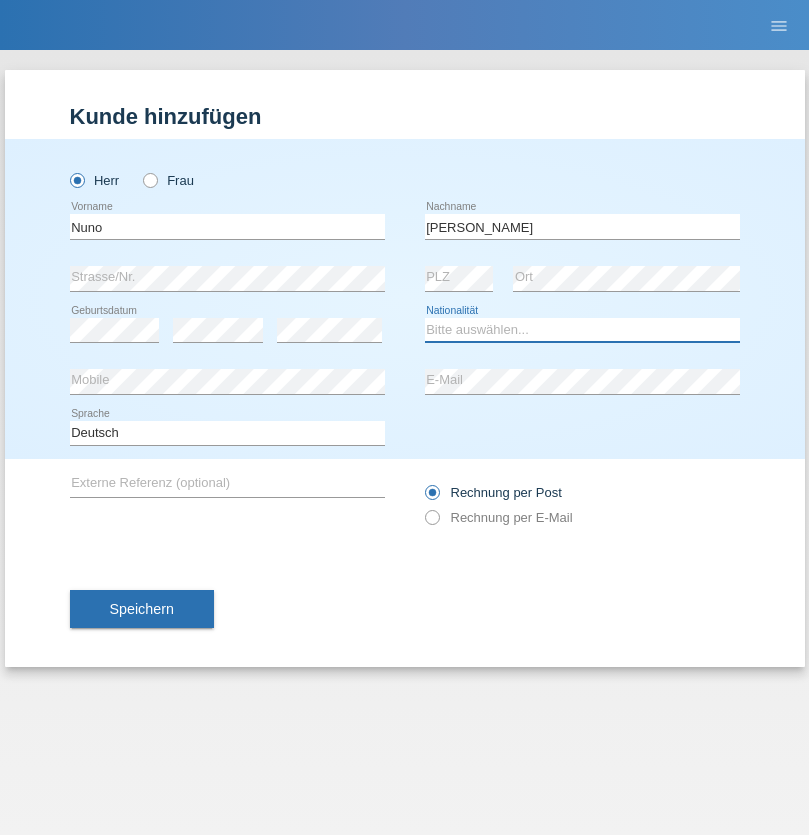 select on "CH" 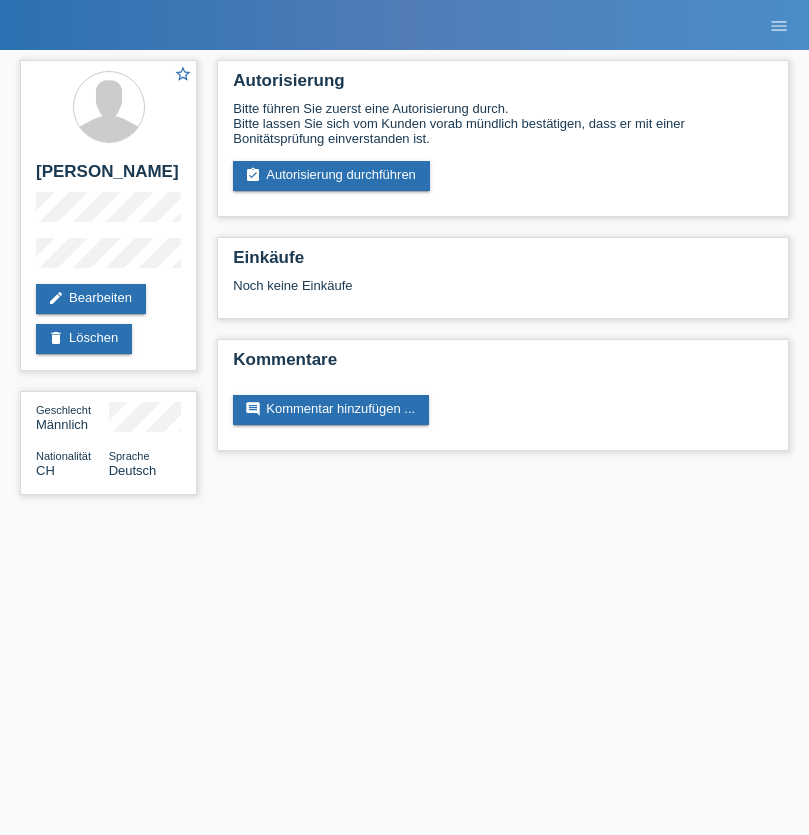 scroll, scrollTop: 0, scrollLeft: 0, axis: both 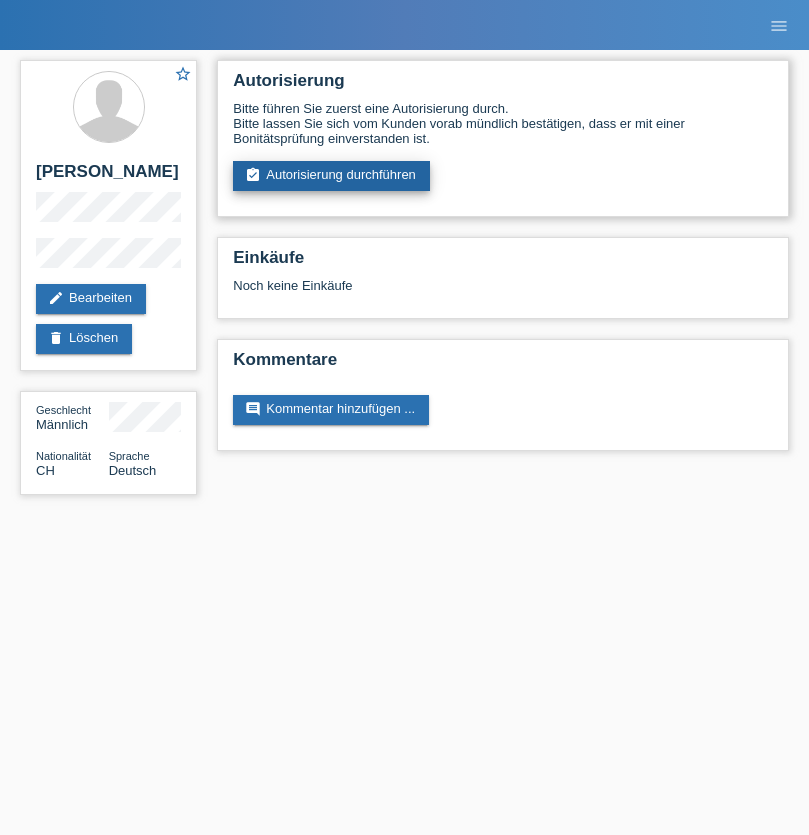 click on "assignment_turned_in  Autorisierung durchführen" at bounding box center (331, 176) 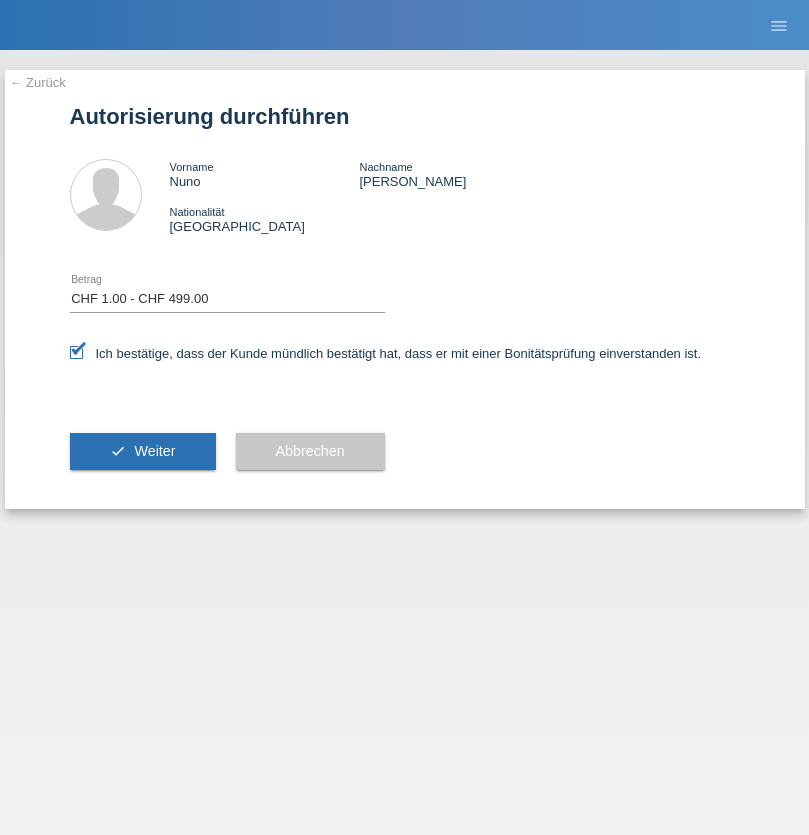 select on "1" 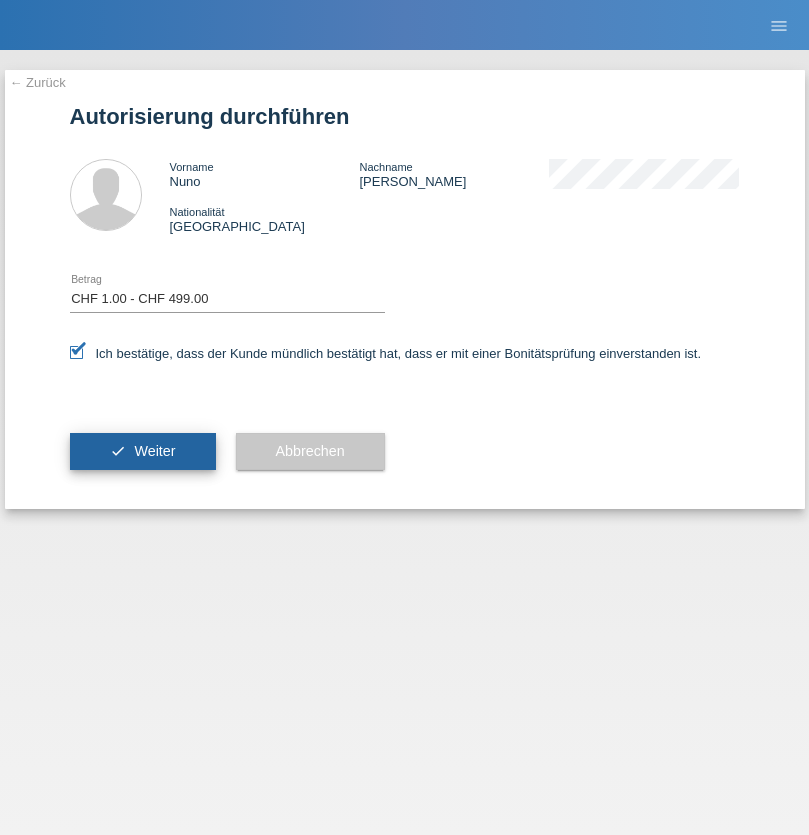 click on "Weiter" at bounding box center [154, 451] 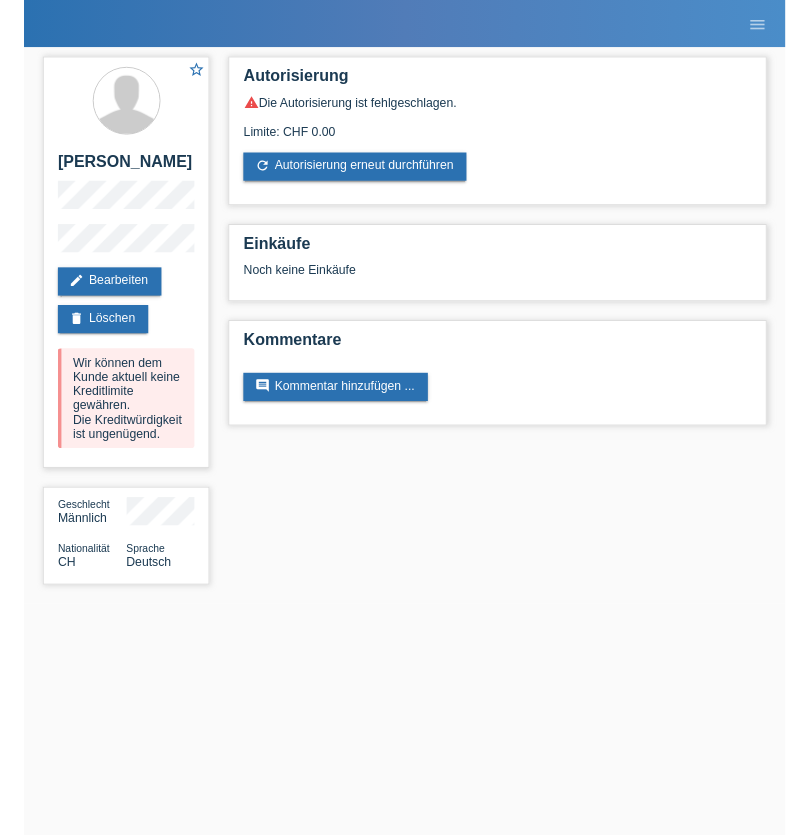 scroll, scrollTop: 0, scrollLeft: 0, axis: both 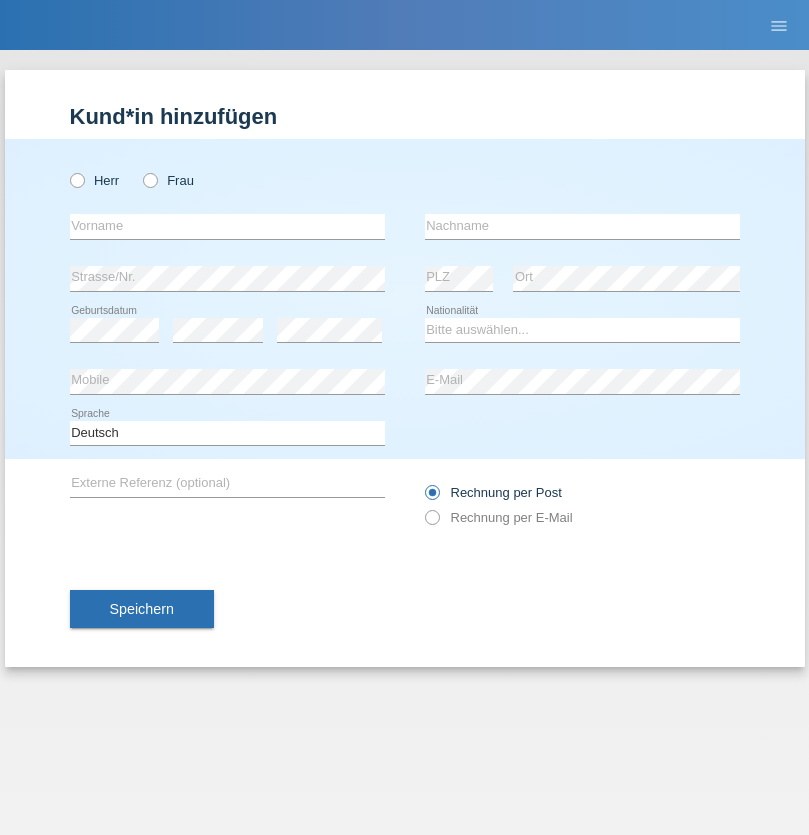 radio on "true" 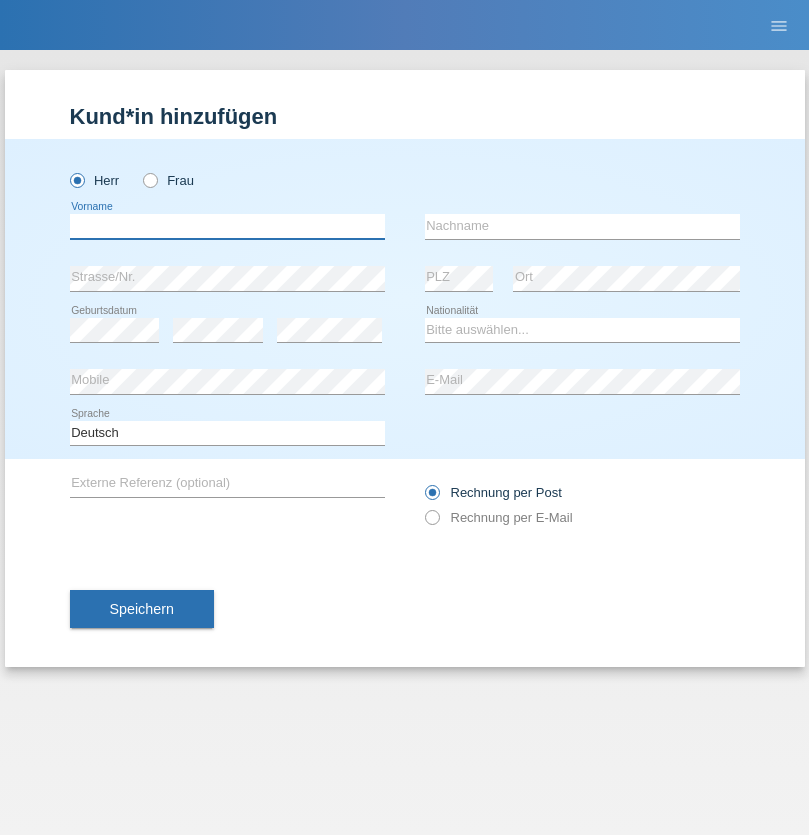 click at bounding box center (227, 226) 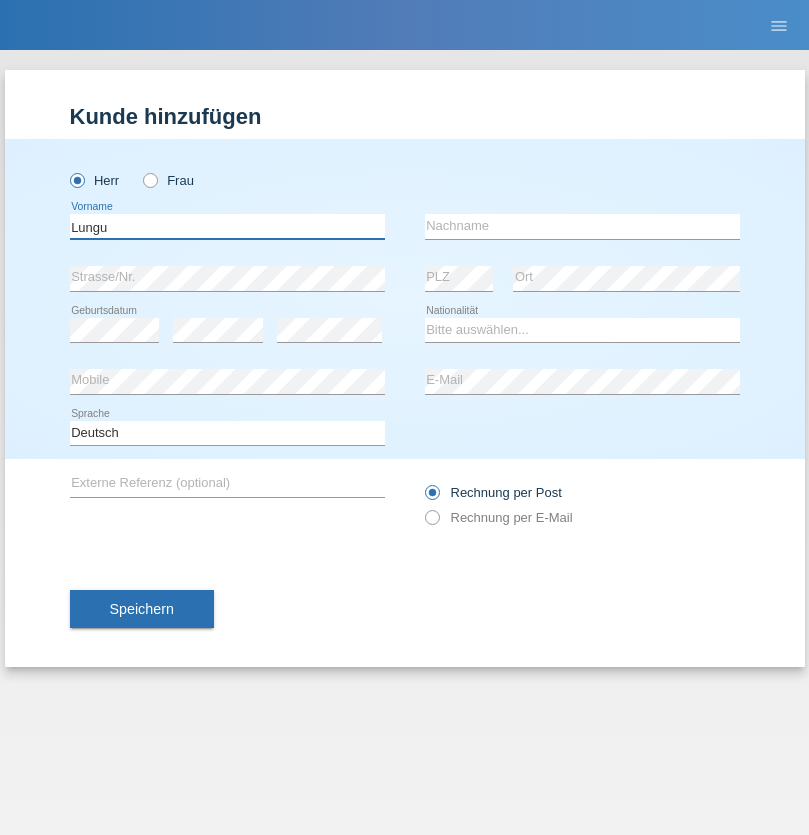 type on "Lungu" 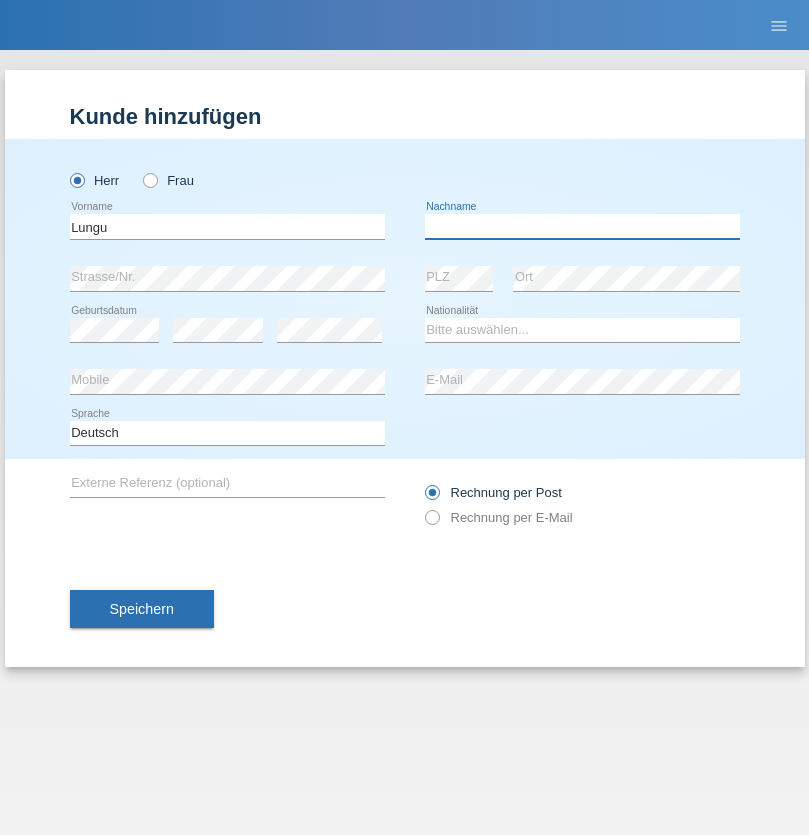 click at bounding box center [582, 226] 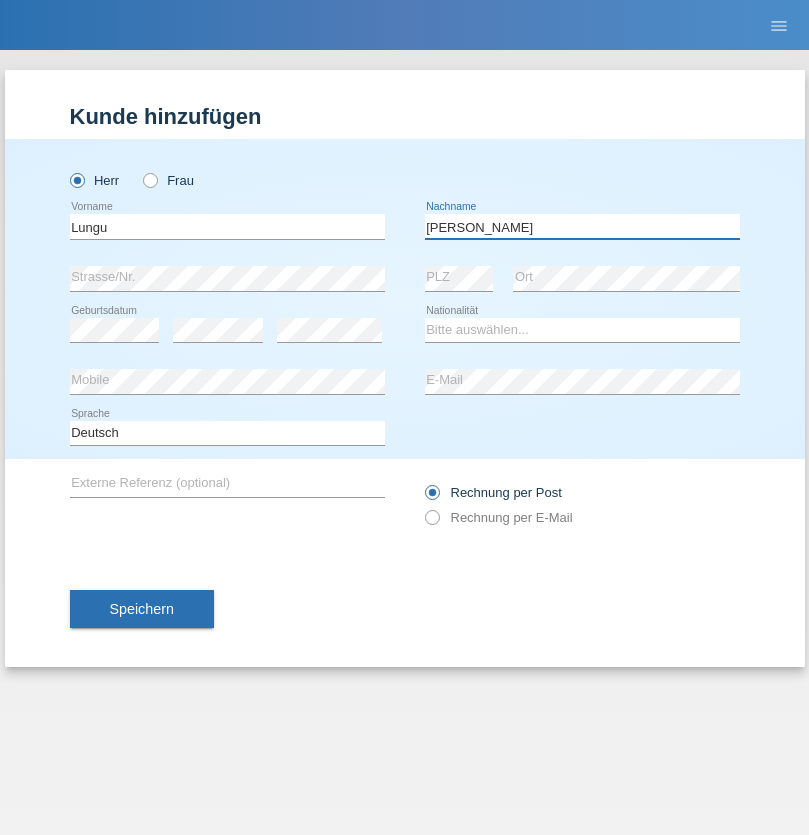 type on "Cristian" 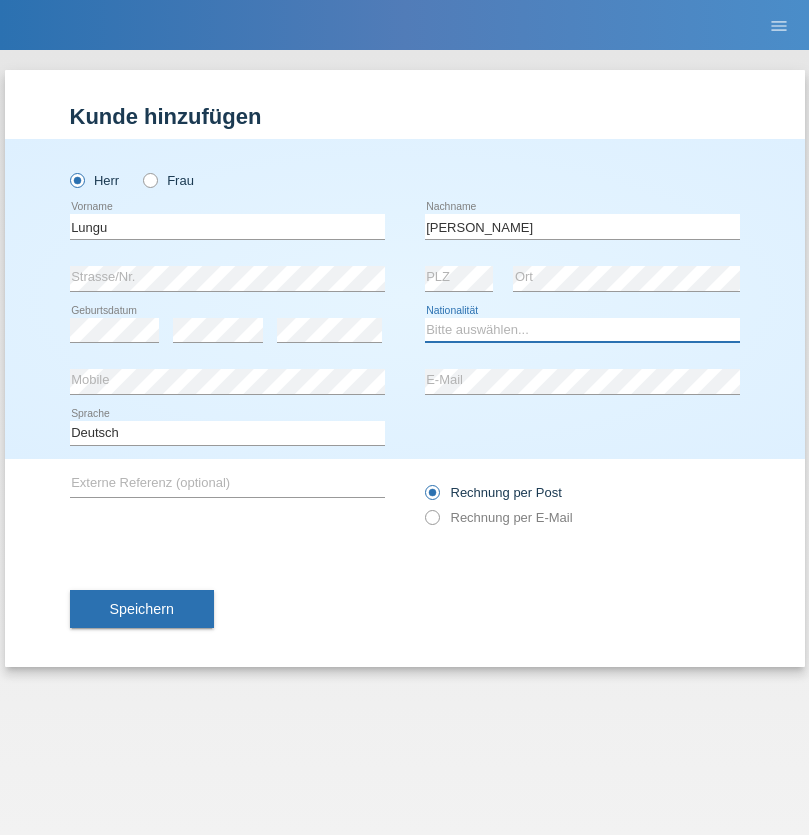 select on "DM" 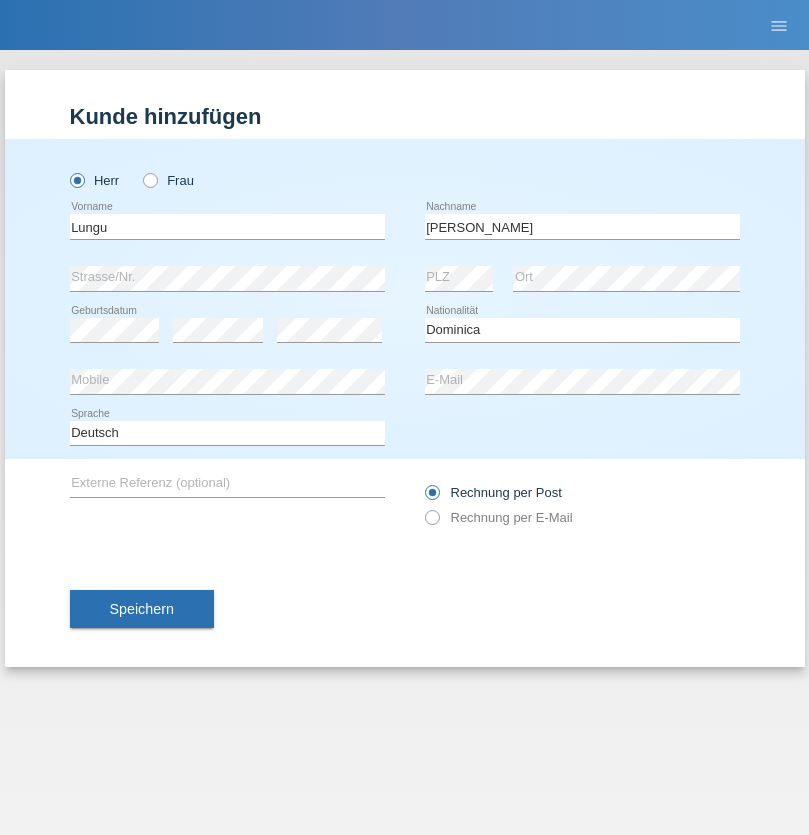 select on "C" 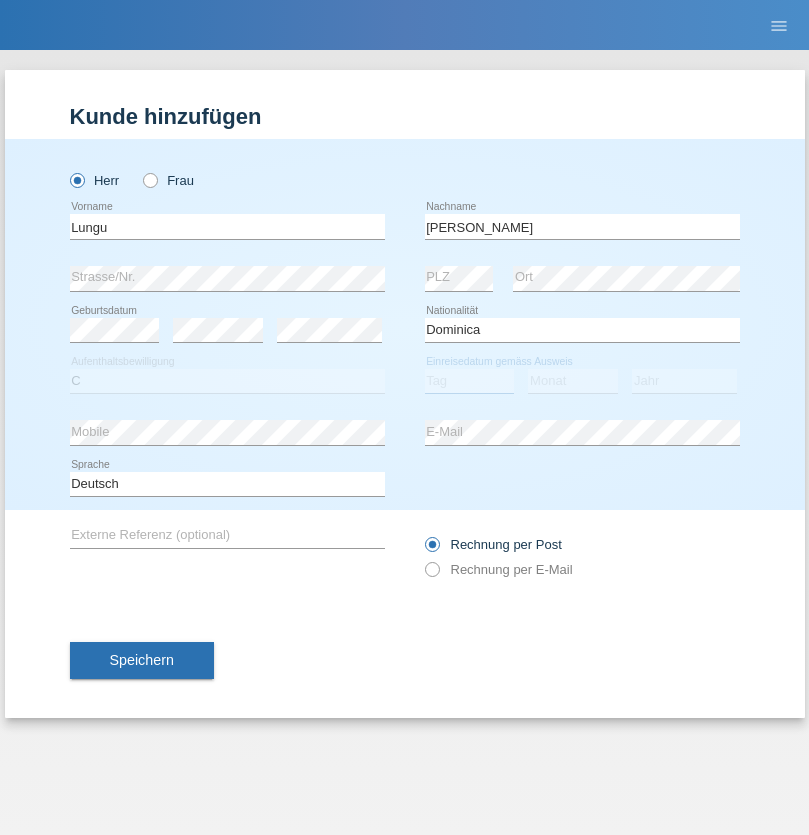select on "18" 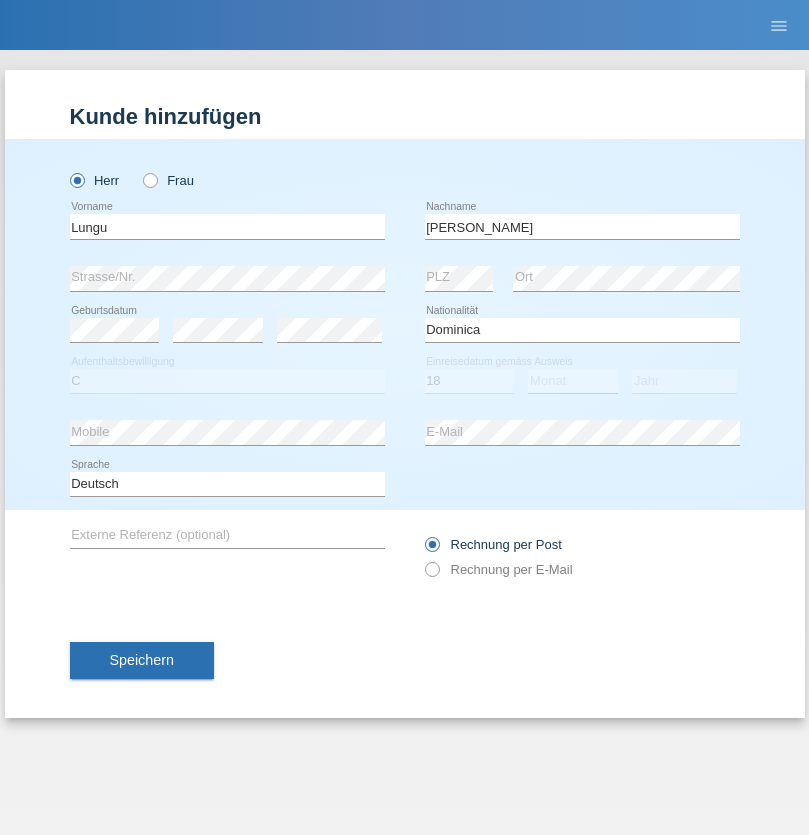 select on "01" 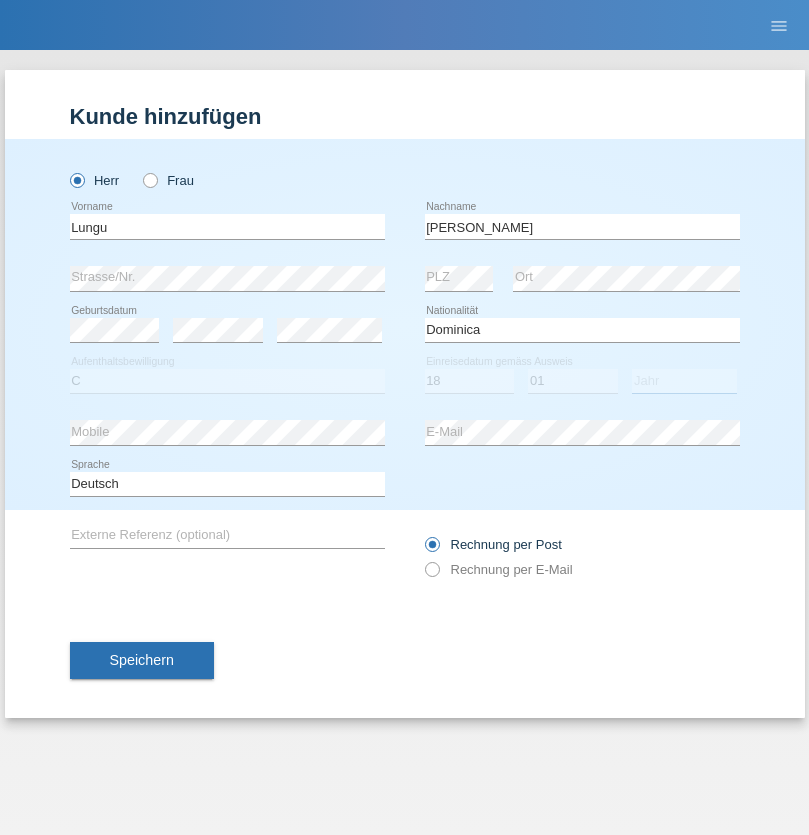 select on "2021" 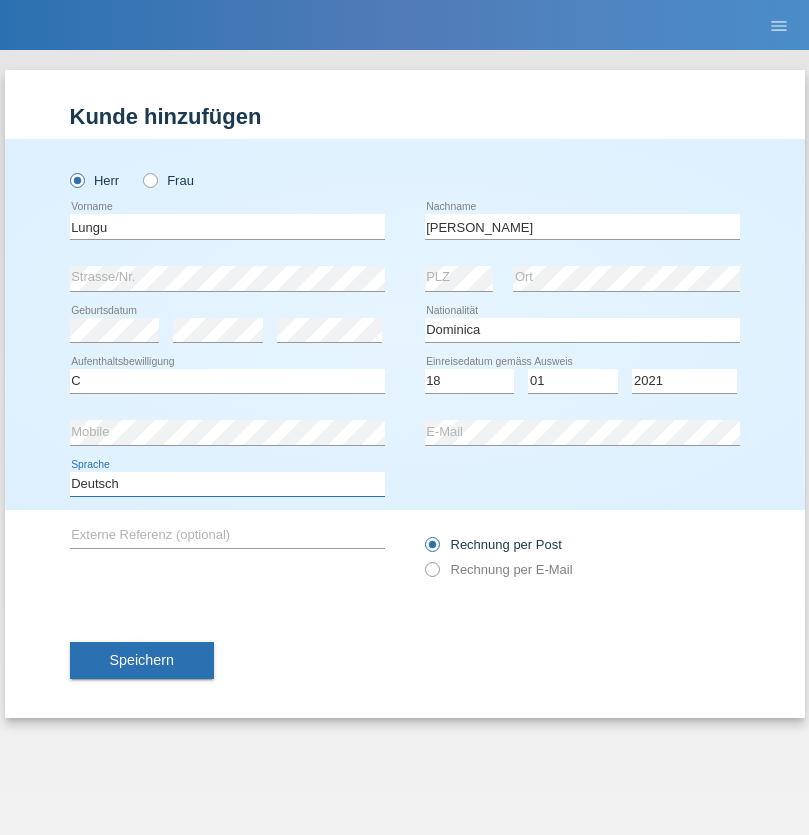 select on "en" 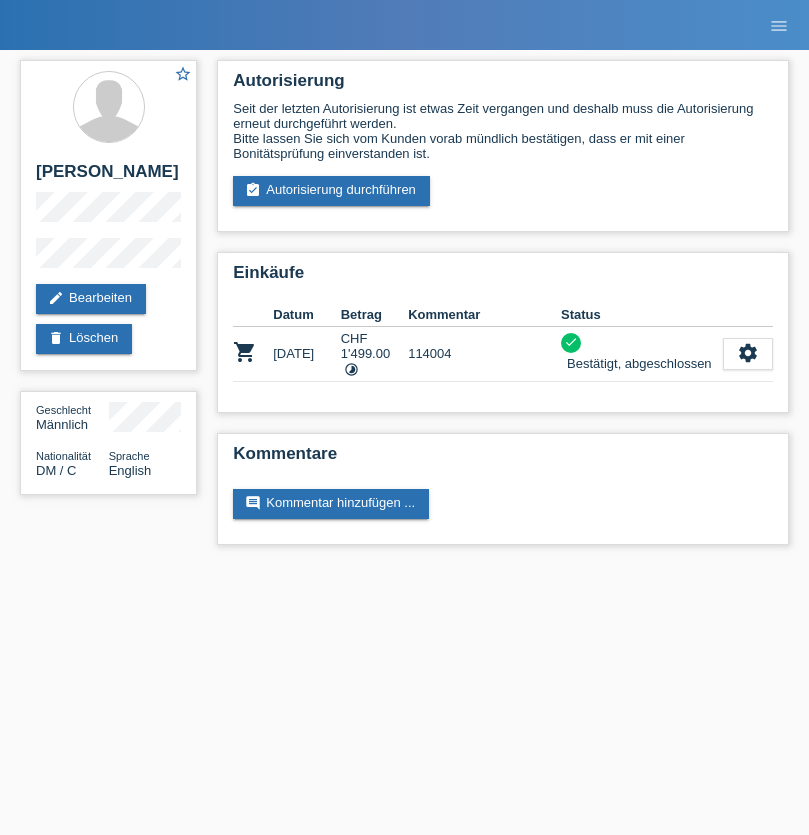 scroll, scrollTop: 0, scrollLeft: 0, axis: both 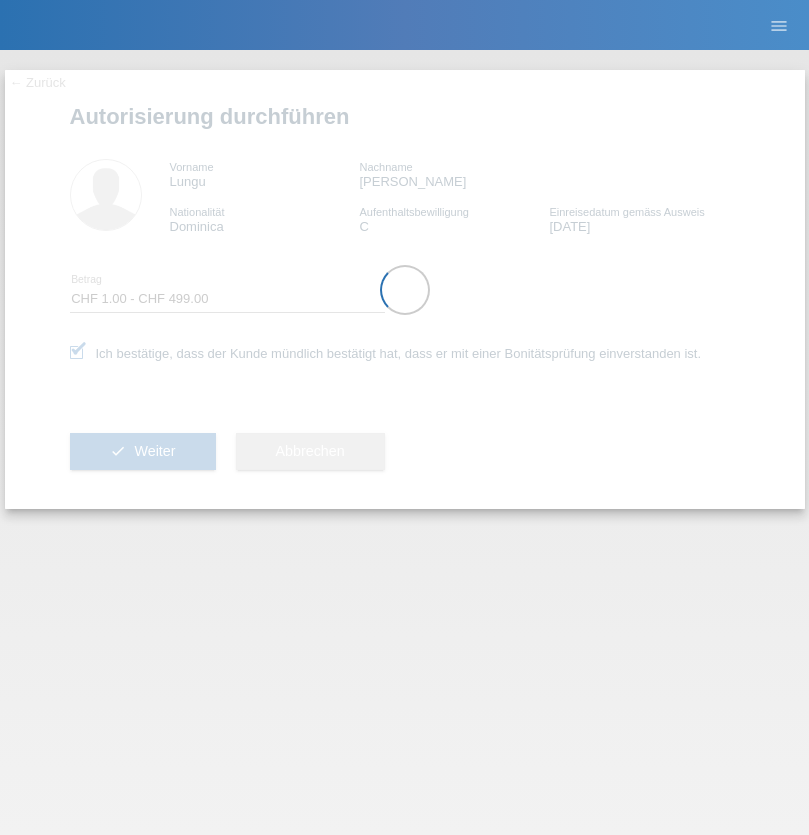 select on "1" 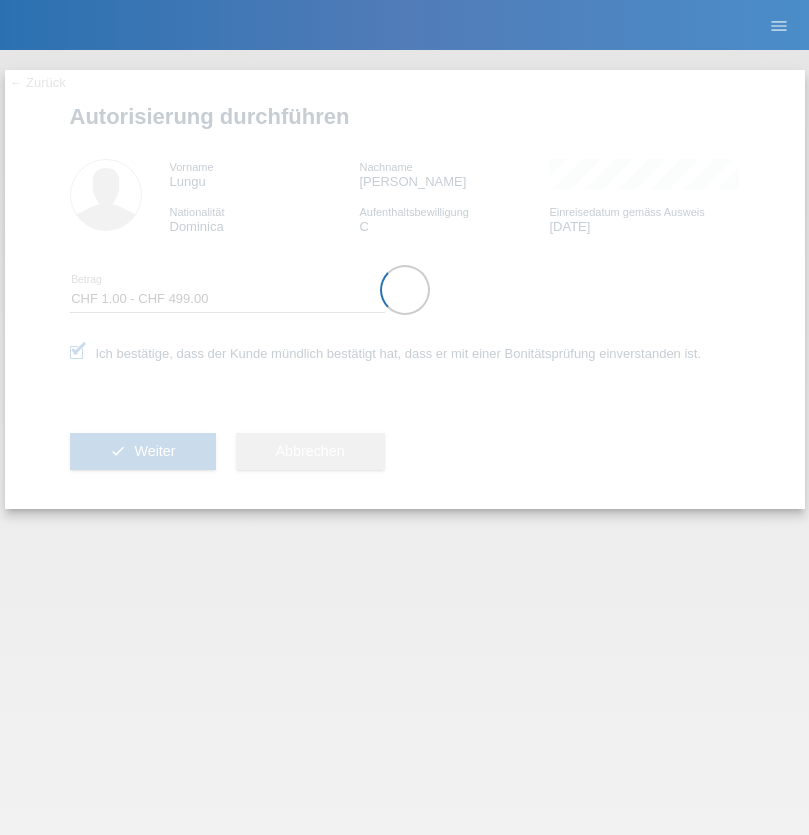 scroll, scrollTop: 0, scrollLeft: 0, axis: both 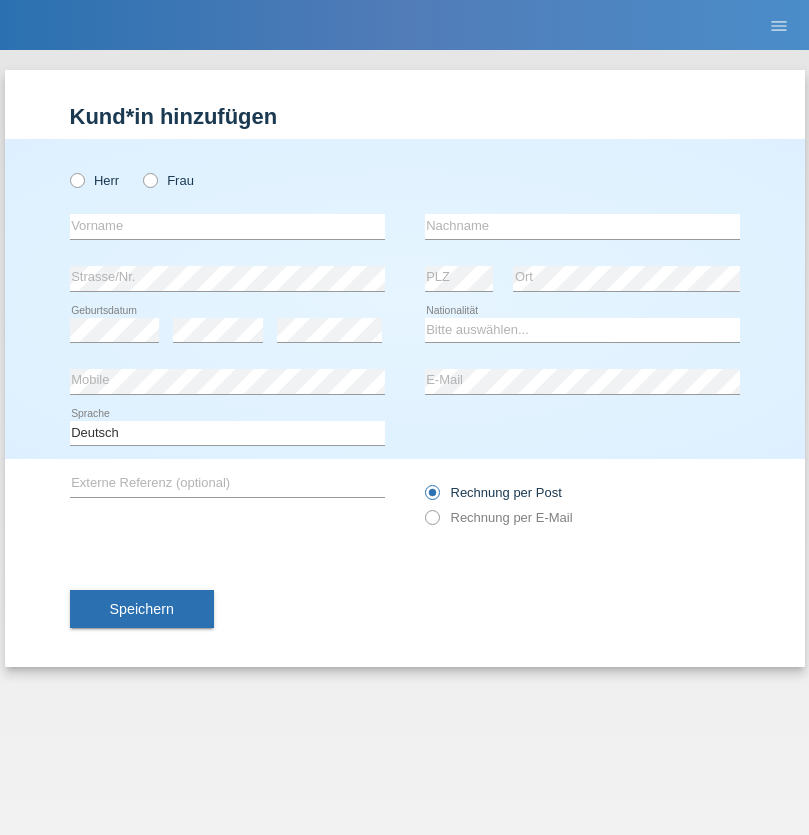 radio on "true" 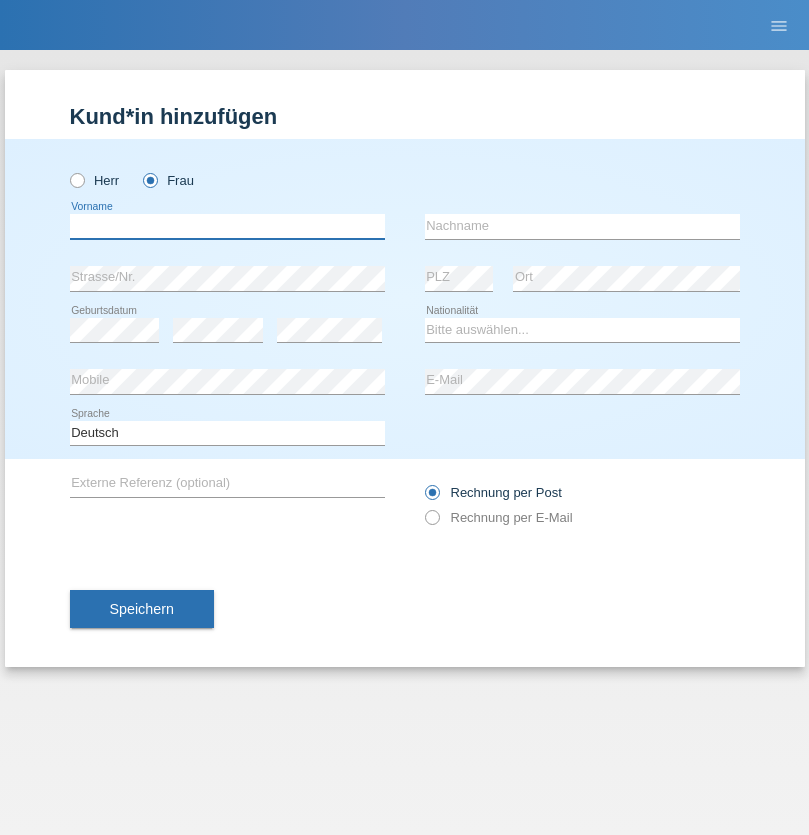 click at bounding box center (227, 226) 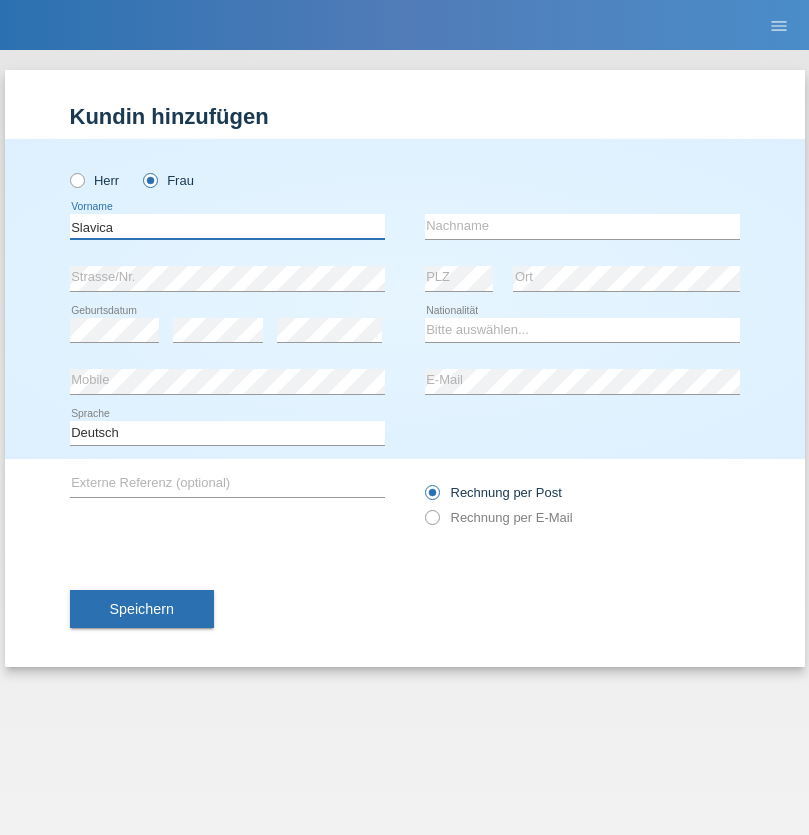type on "Slavica" 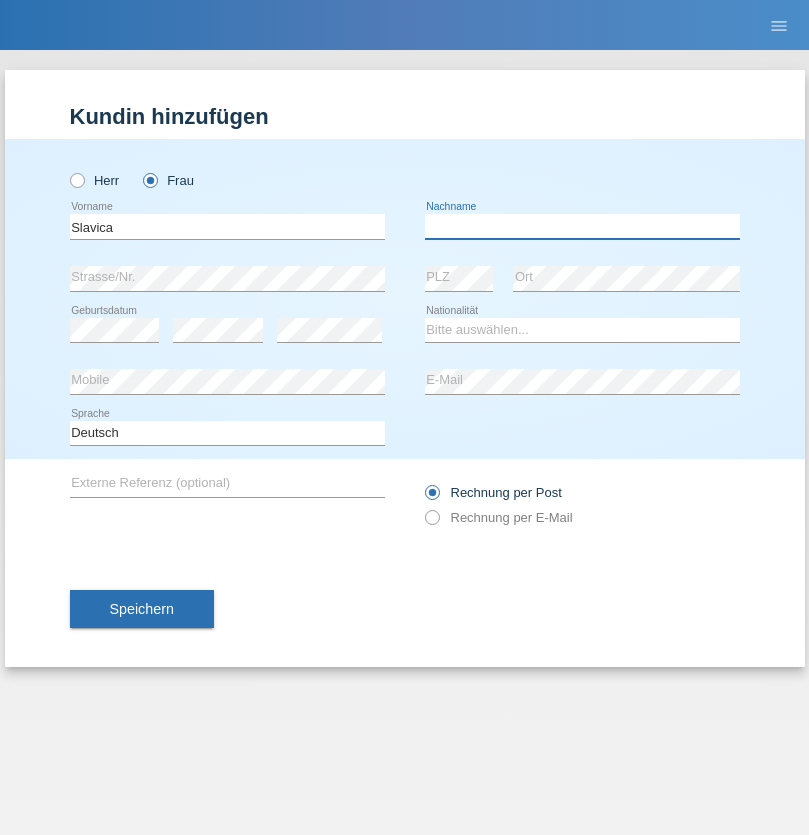 click at bounding box center (582, 226) 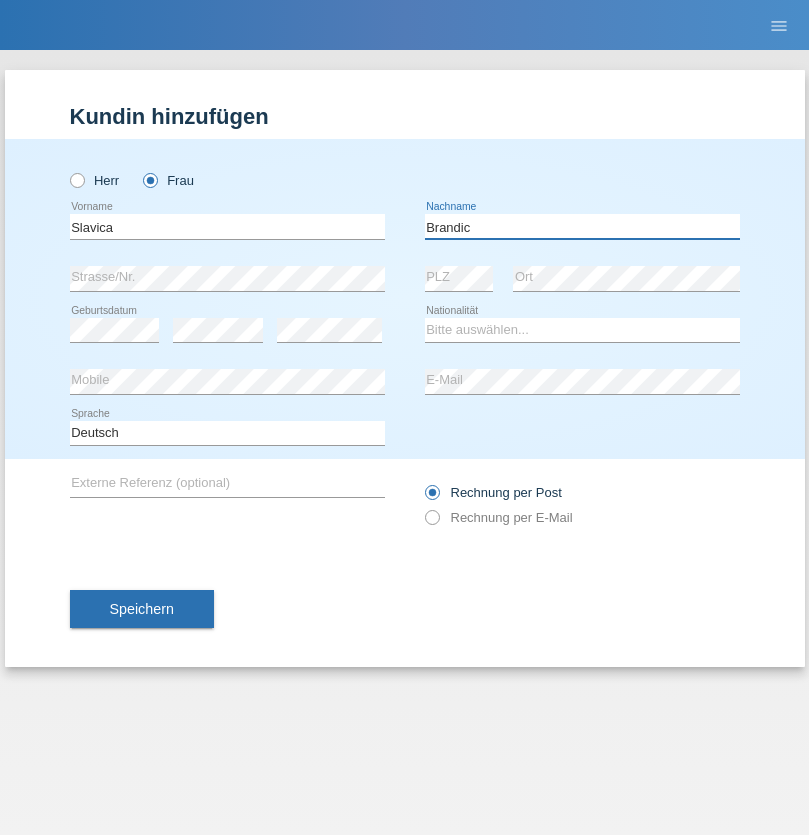 type on "Brandic" 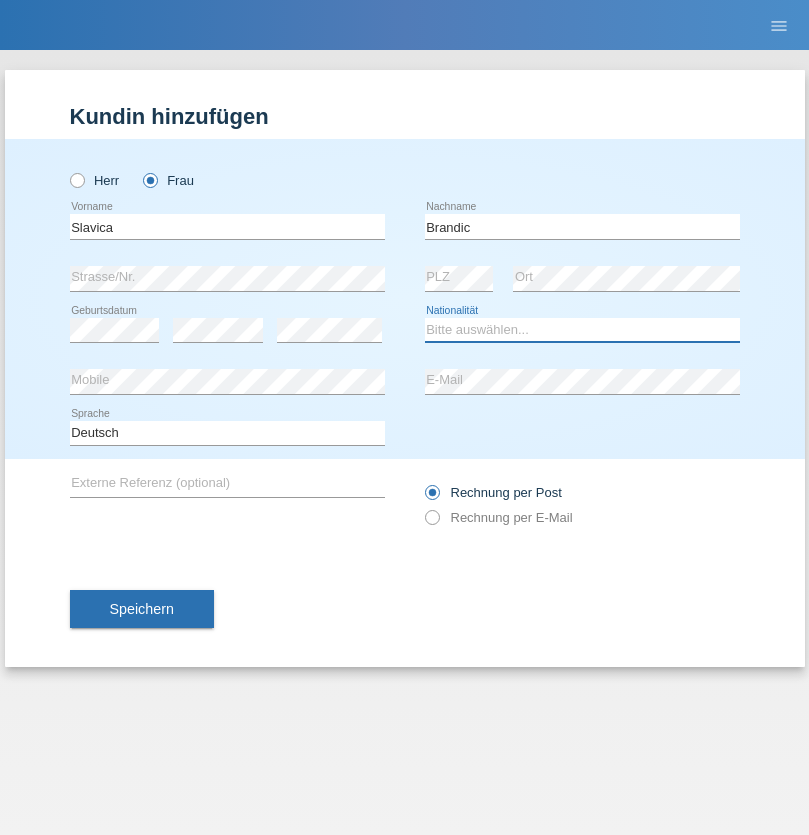 select on "AZ" 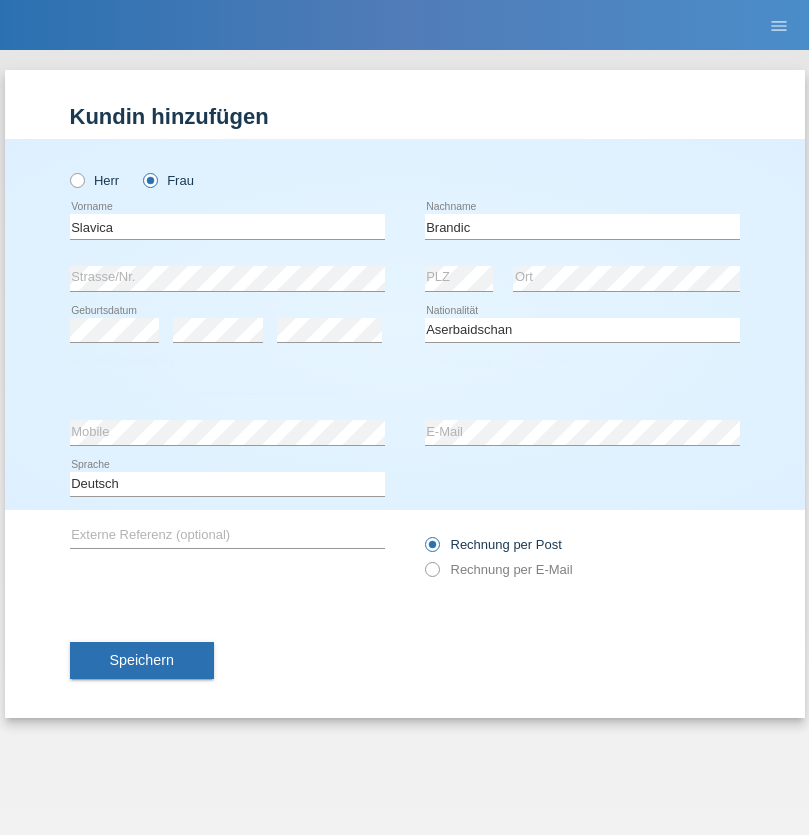 select on "C" 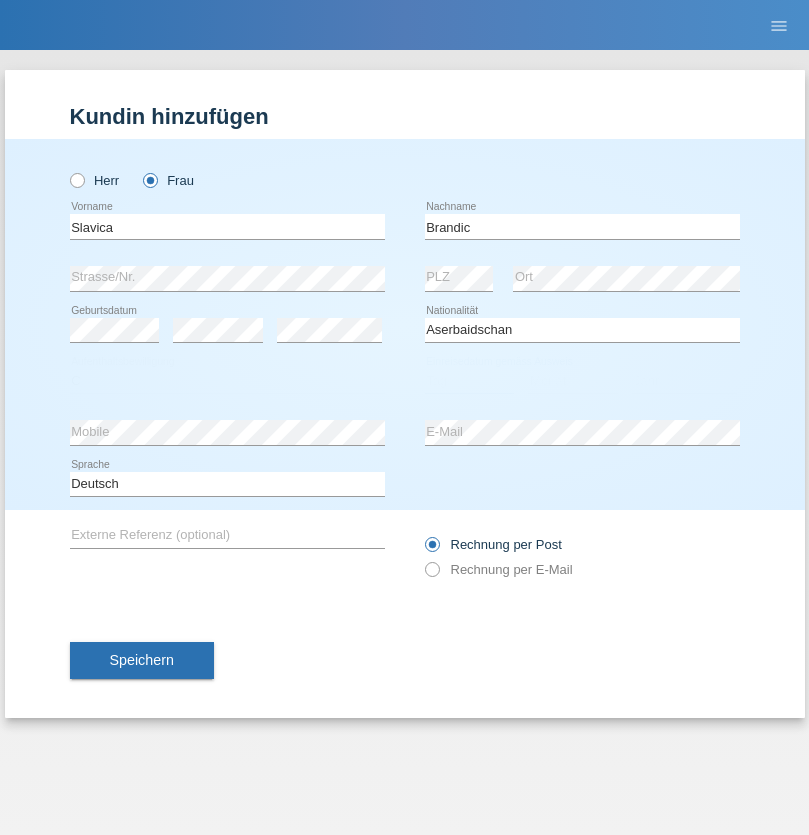 select on "25" 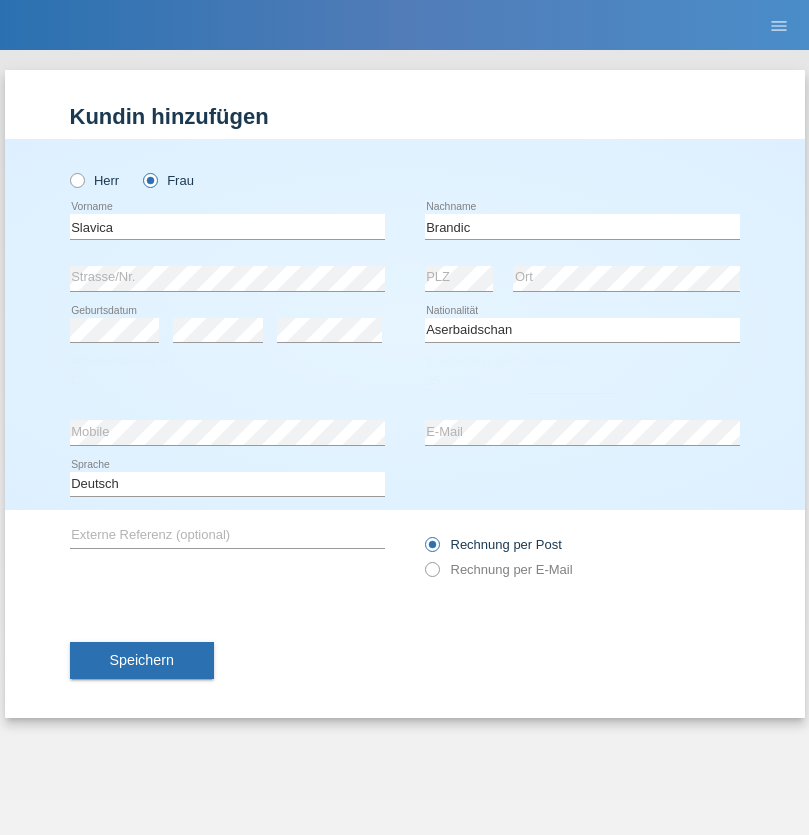 select on "08" 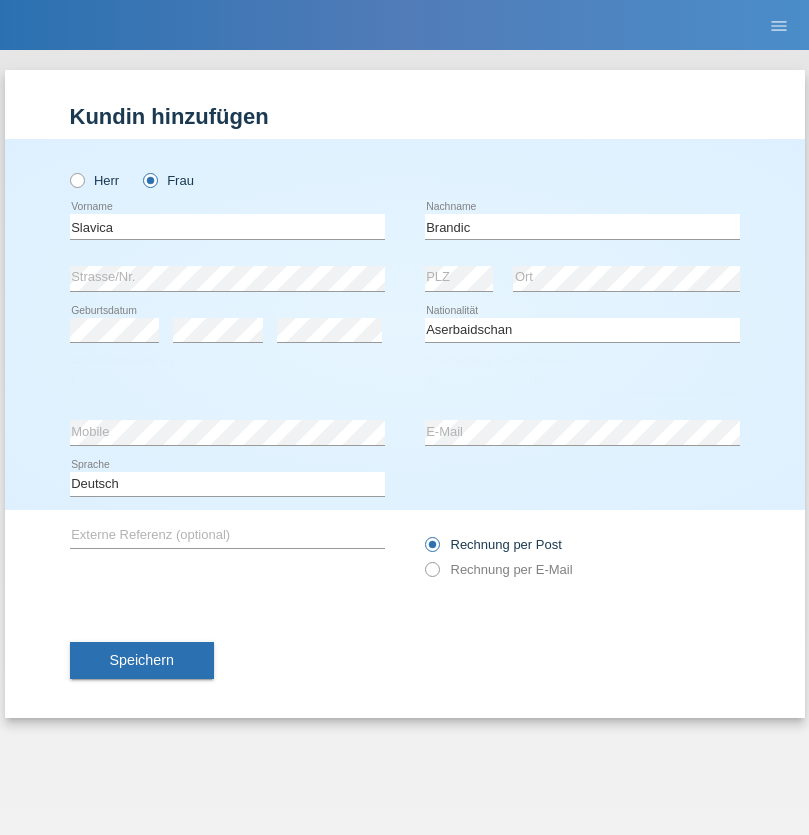 select on "1968" 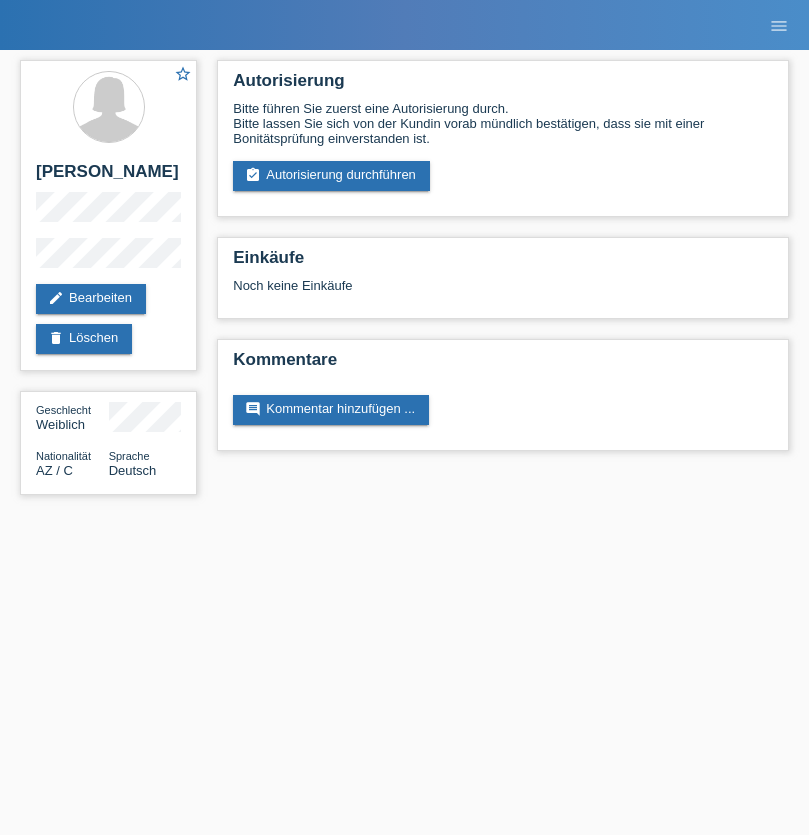 scroll, scrollTop: 0, scrollLeft: 0, axis: both 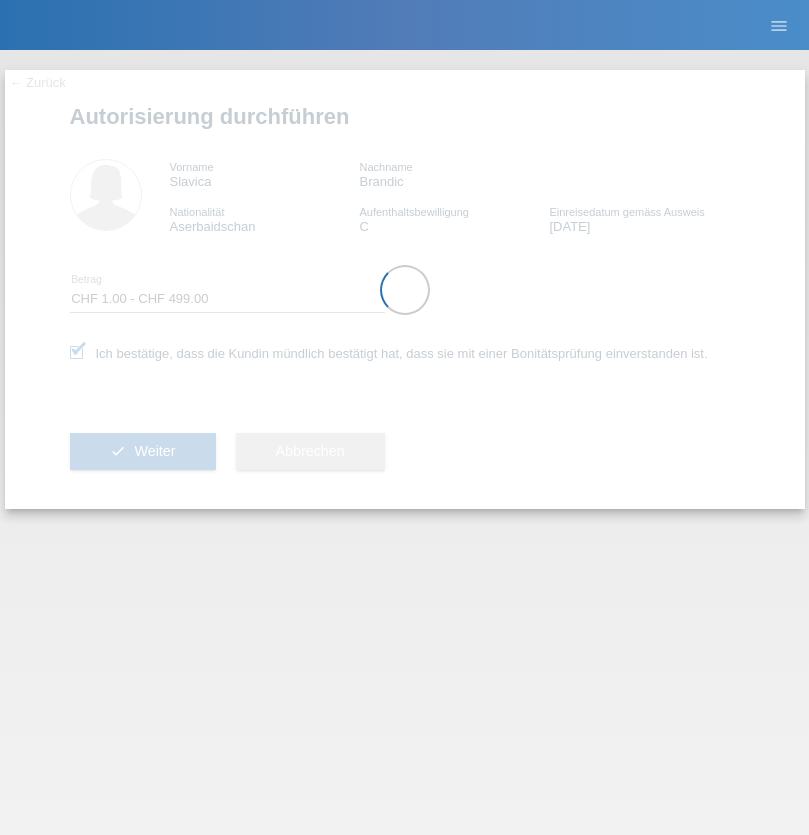 select on "1" 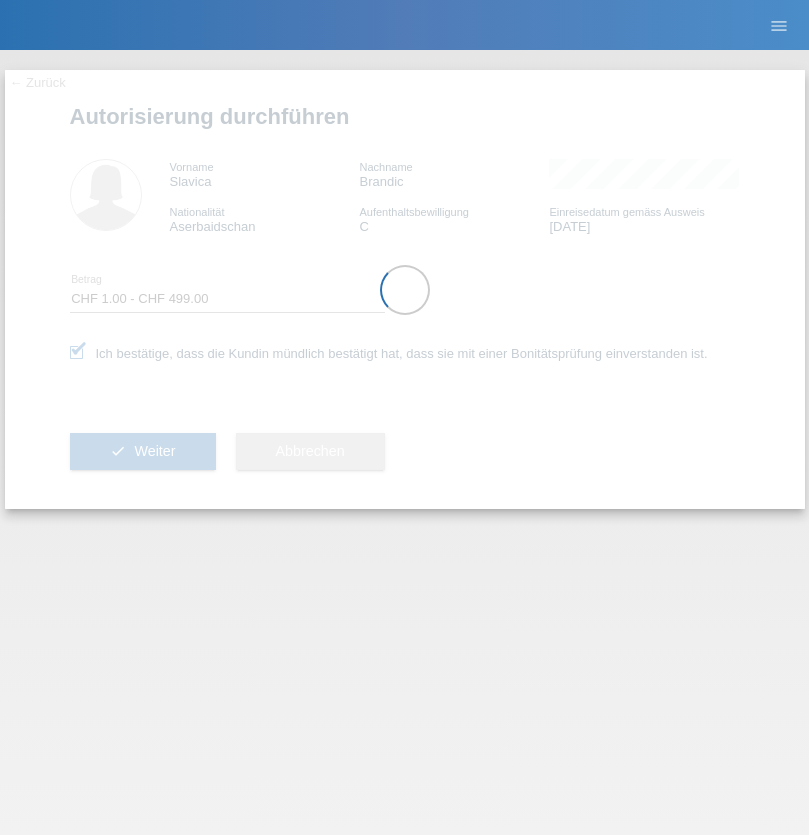 scroll, scrollTop: 0, scrollLeft: 0, axis: both 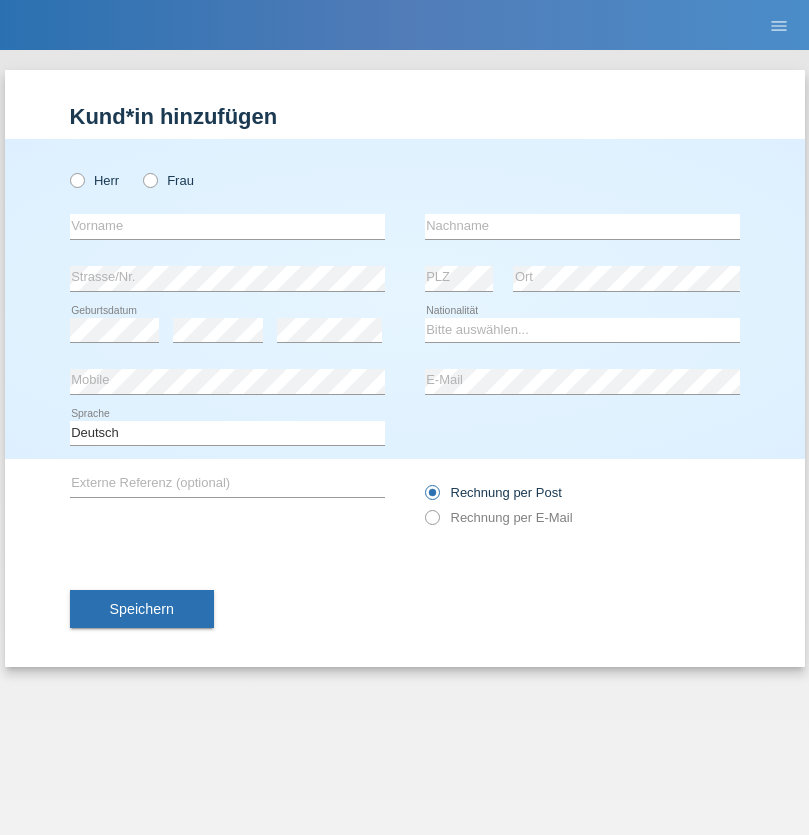 radio on "true" 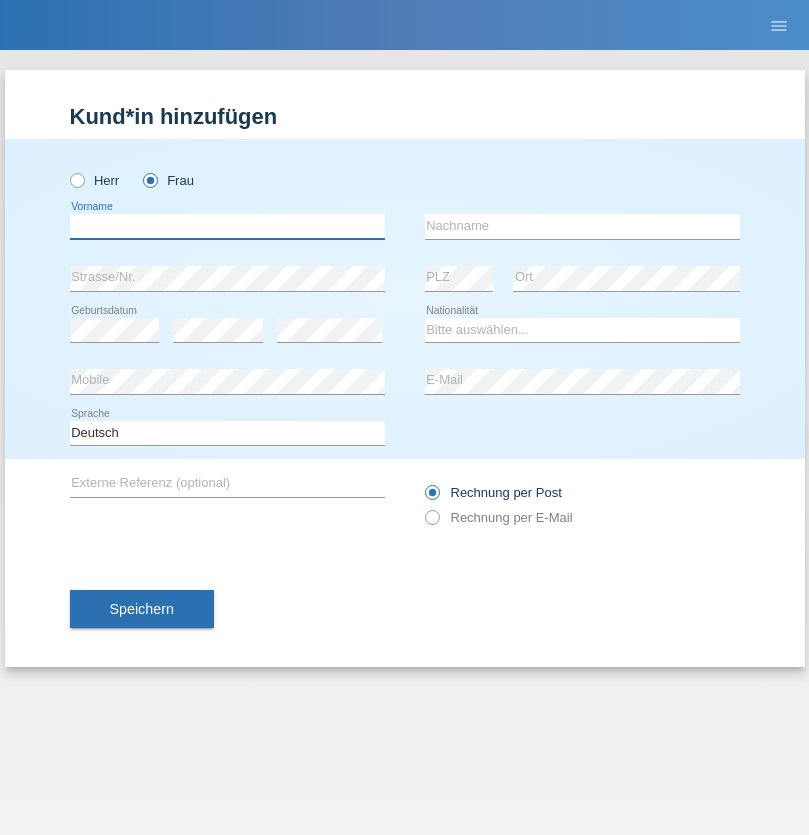 click at bounding box center (227, 226) 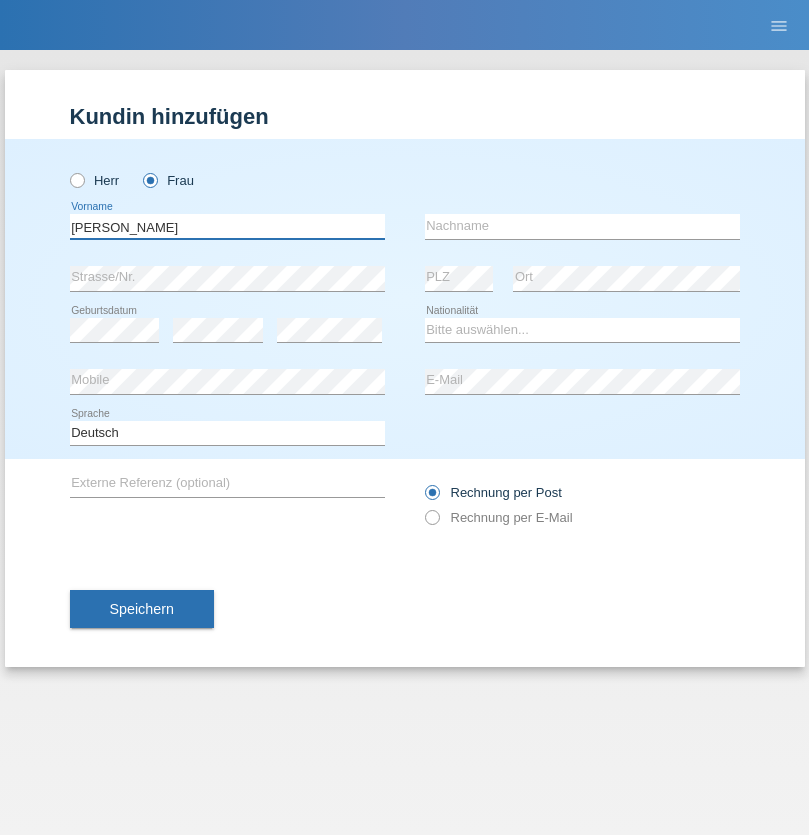type on "[PERSON_NAME]" 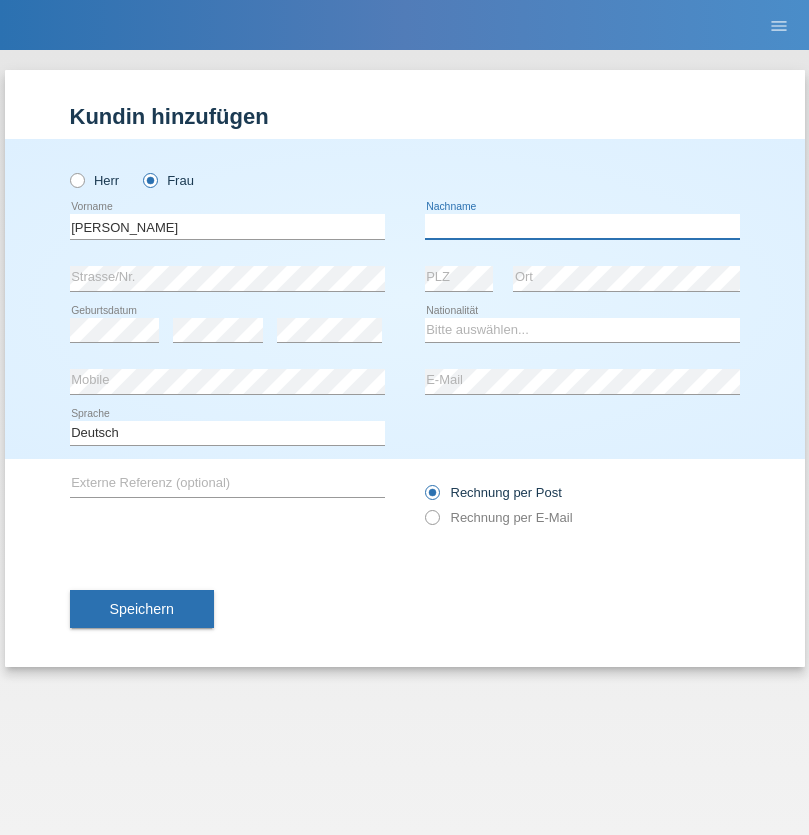 click at bounding box center (582, 226) 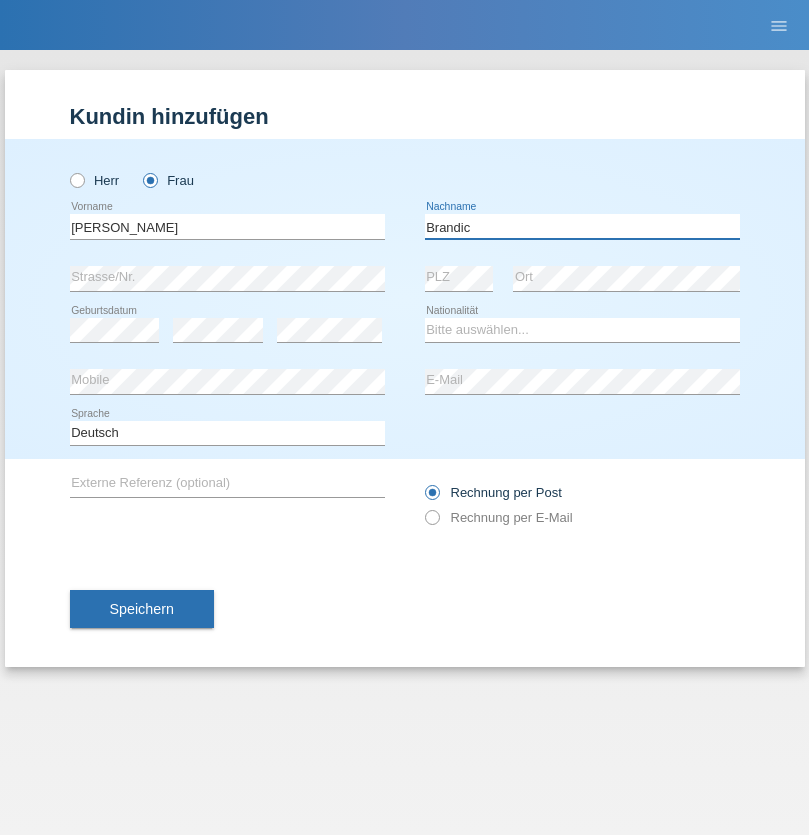 type on "Brandic" 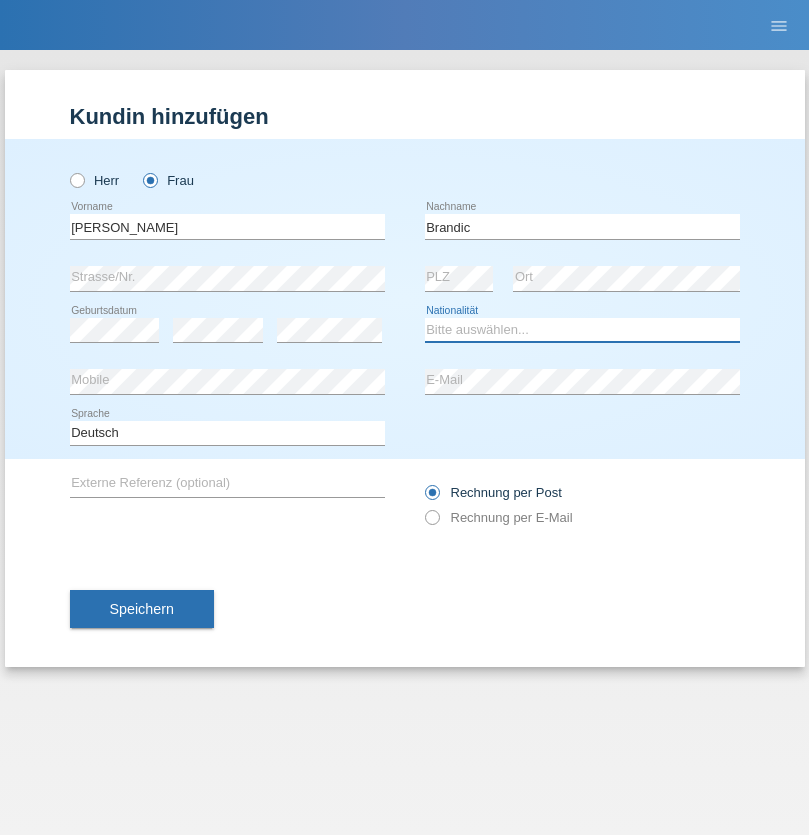 select on "CH" 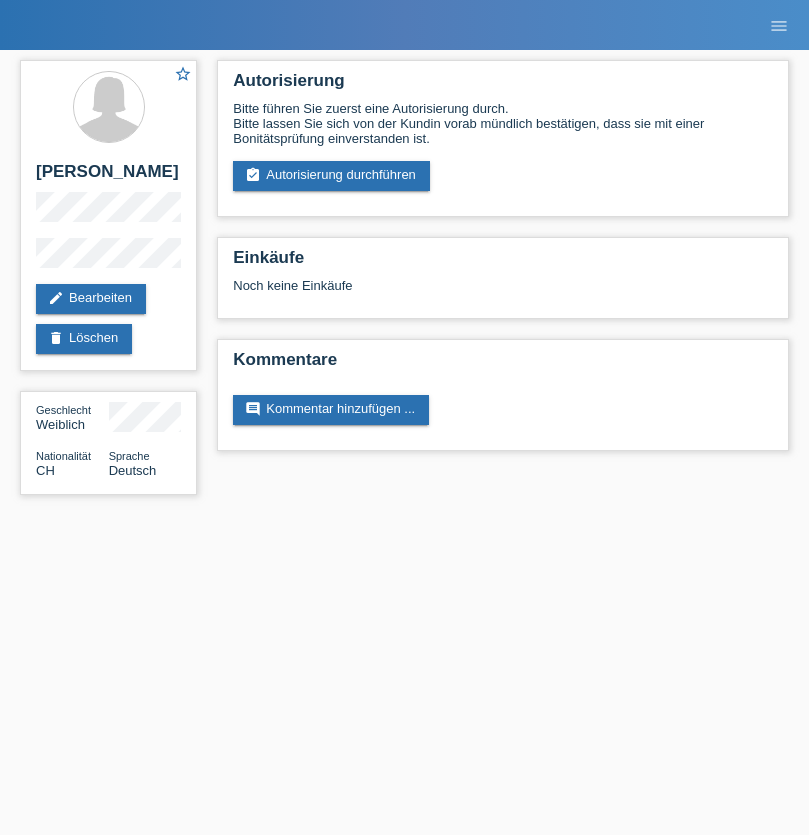 scroll, scrollTop: 0, scrollLeft: 0, axis: both 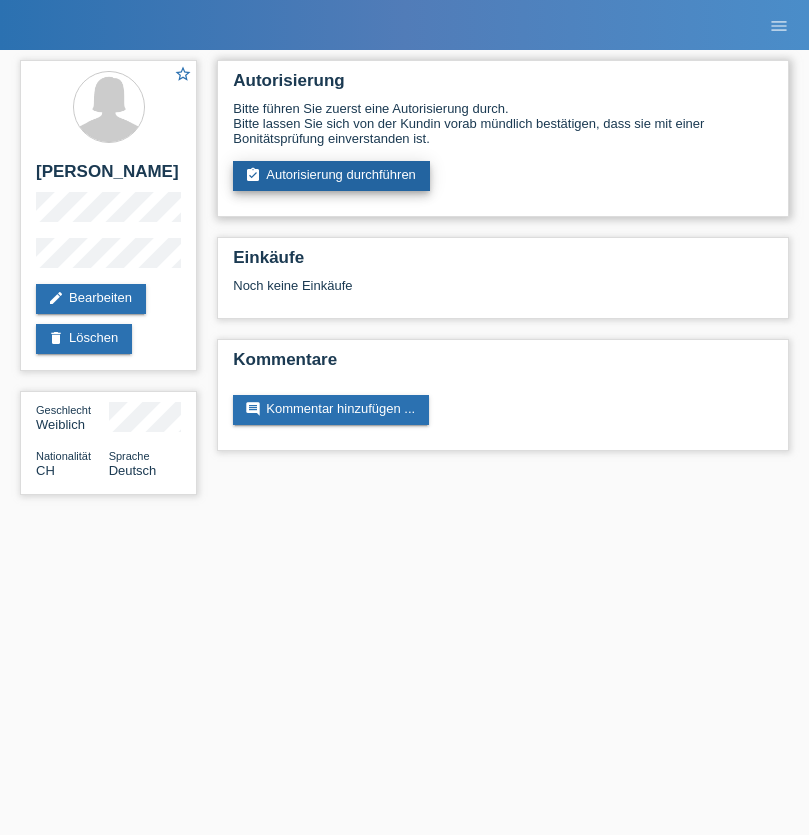 click on "assignment_turned_in  Autorisierung durchführen" at bounding box center [331, 176] 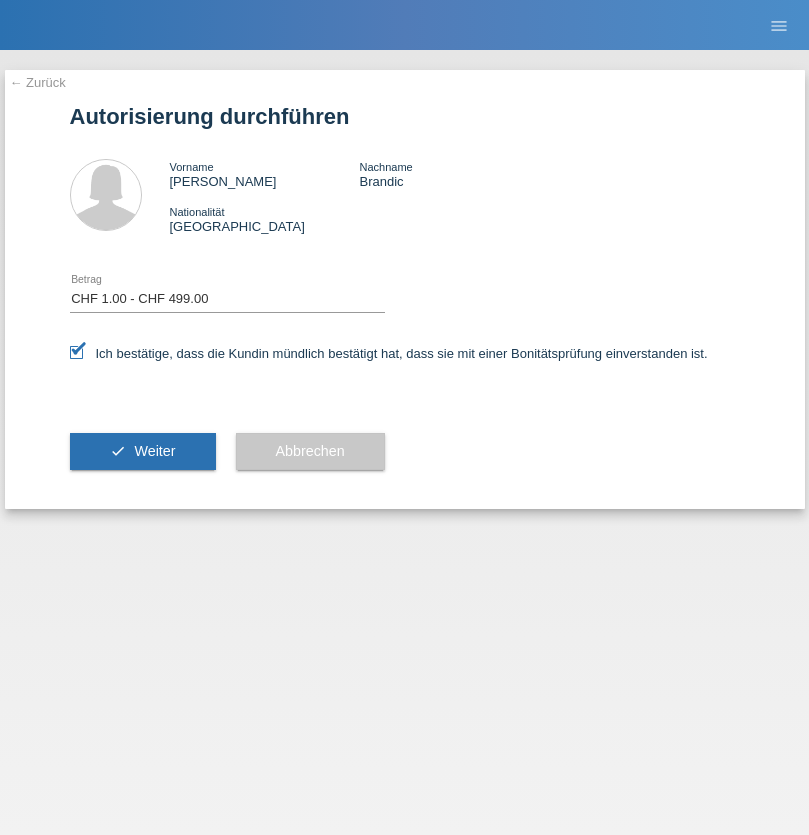 select on "1" 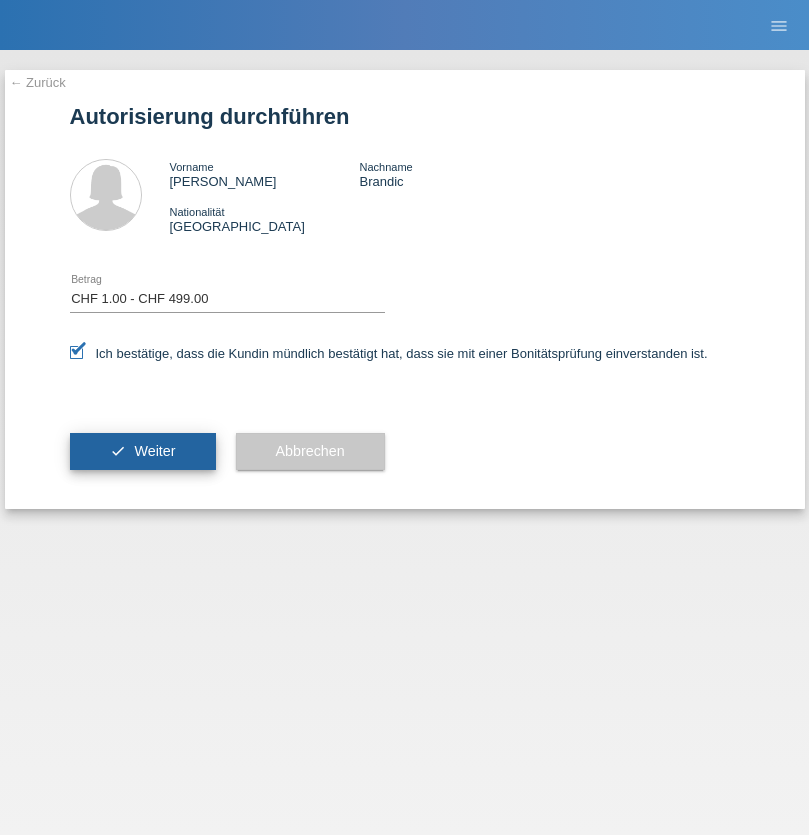 click on "Weiter" at bounding box center (154, 451) 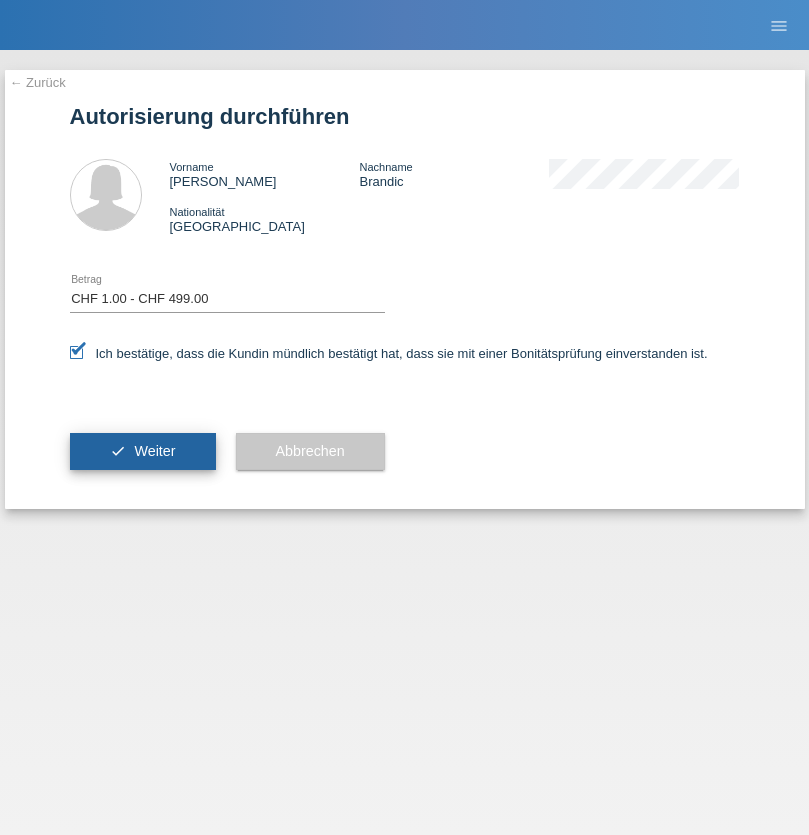 scroll, scrollTop: 0, scrollLeft: 0, axis: both 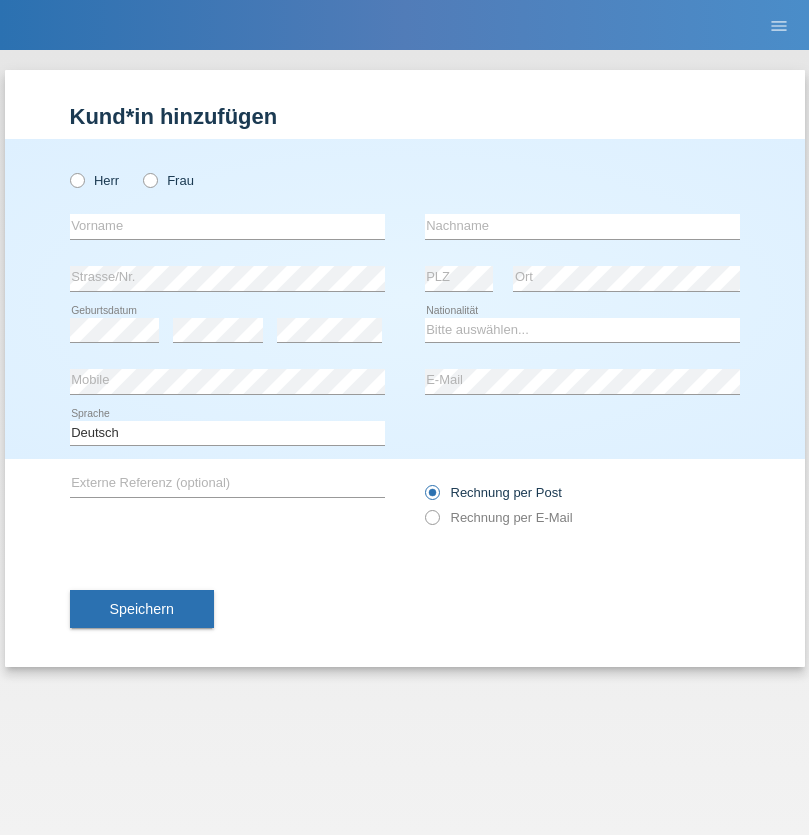 radio on "true" 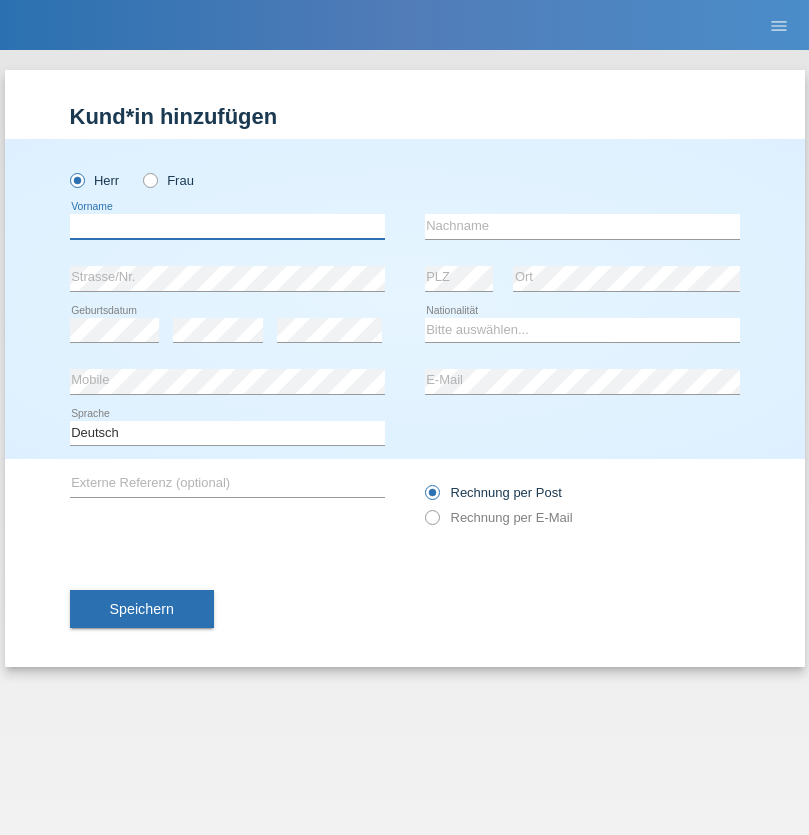 click at bounding box center [227, 226] 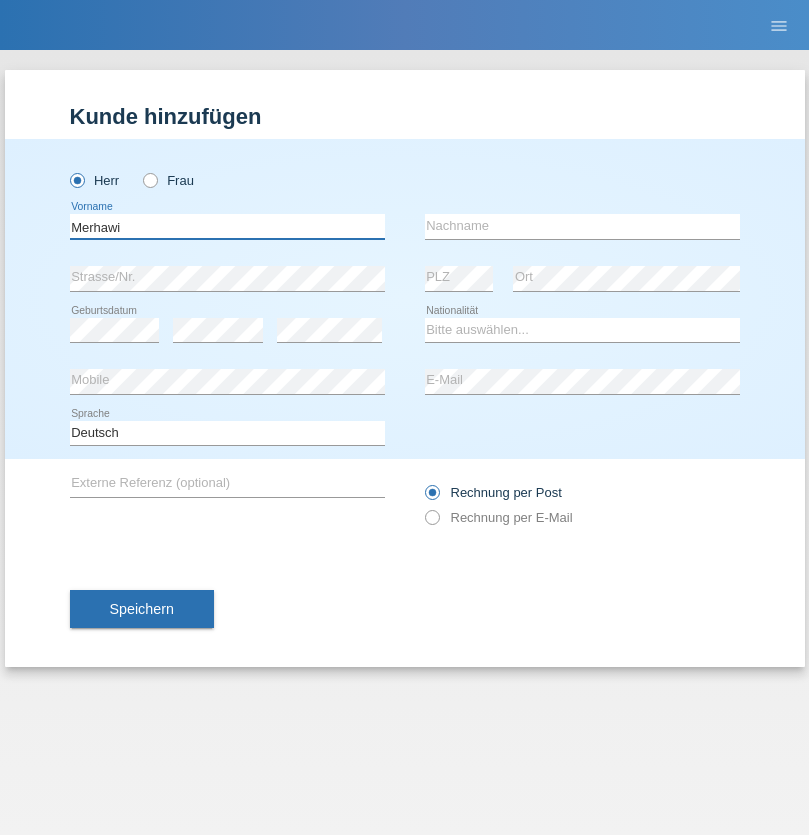 type on "Merhawi" 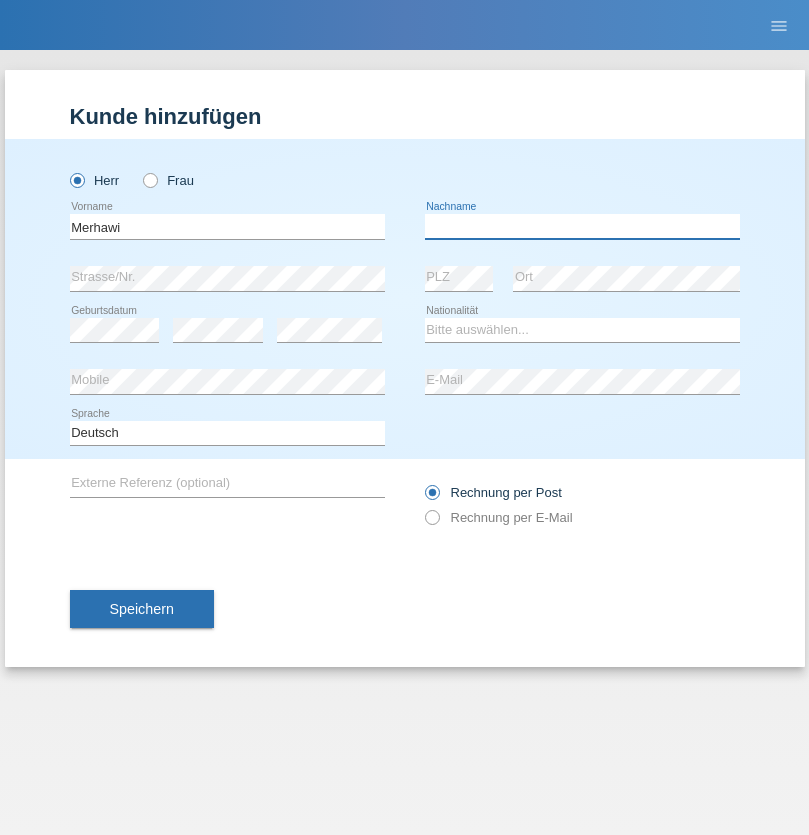 click at bounding box center [582, 226] 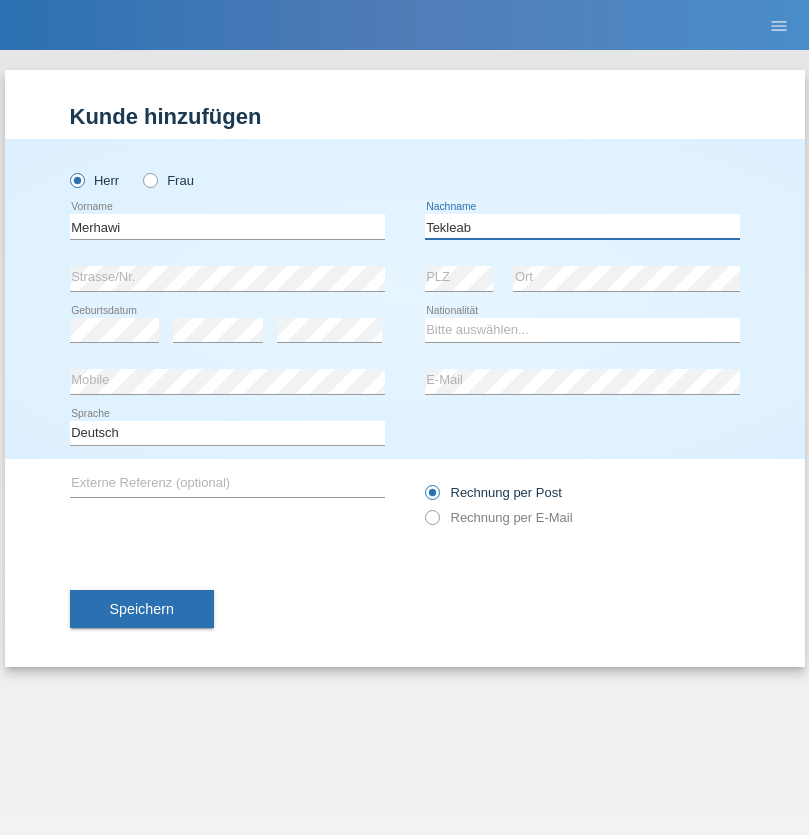 type on "Tekleab" 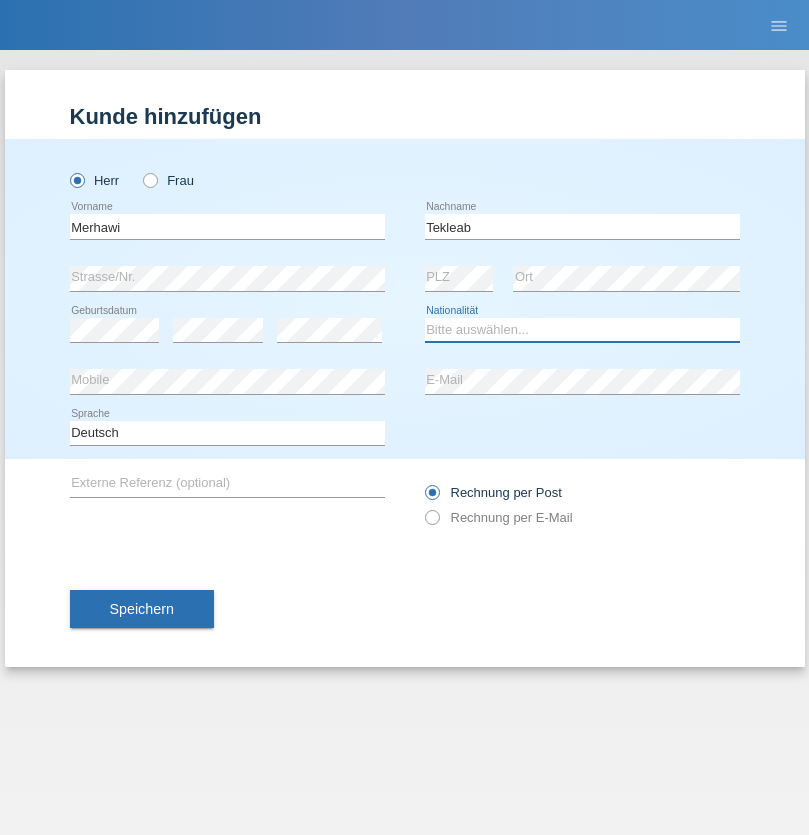select on "ER" 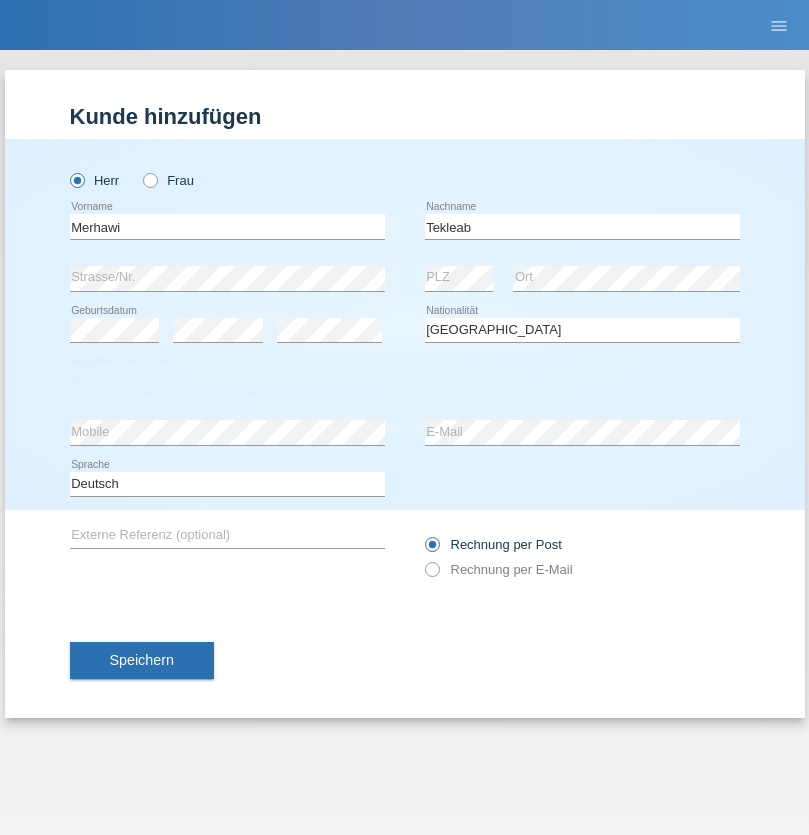 select on "C" 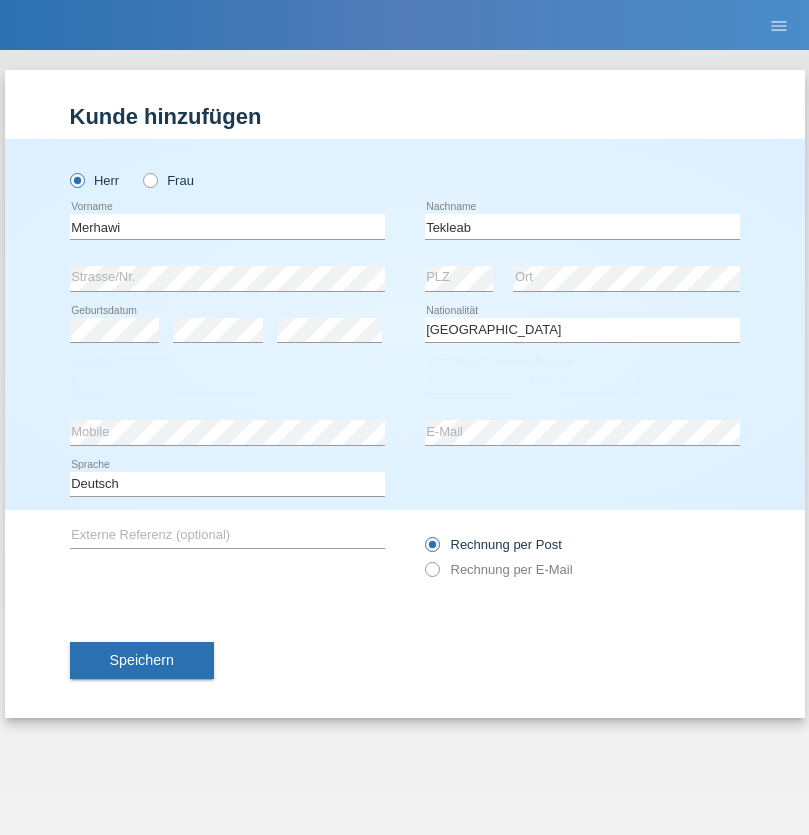 select on "24" 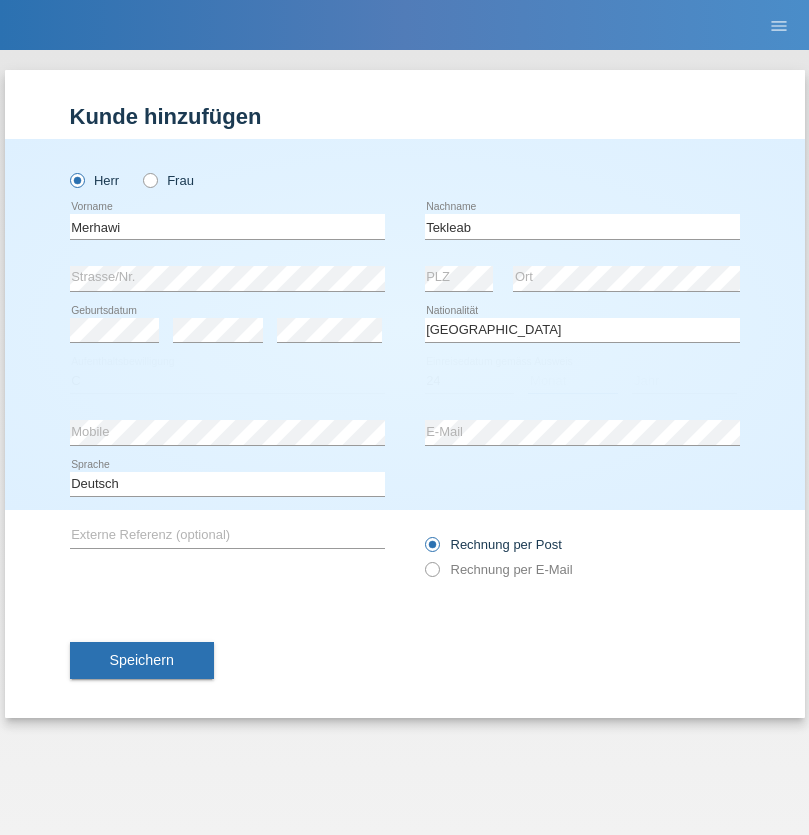 select on "04" 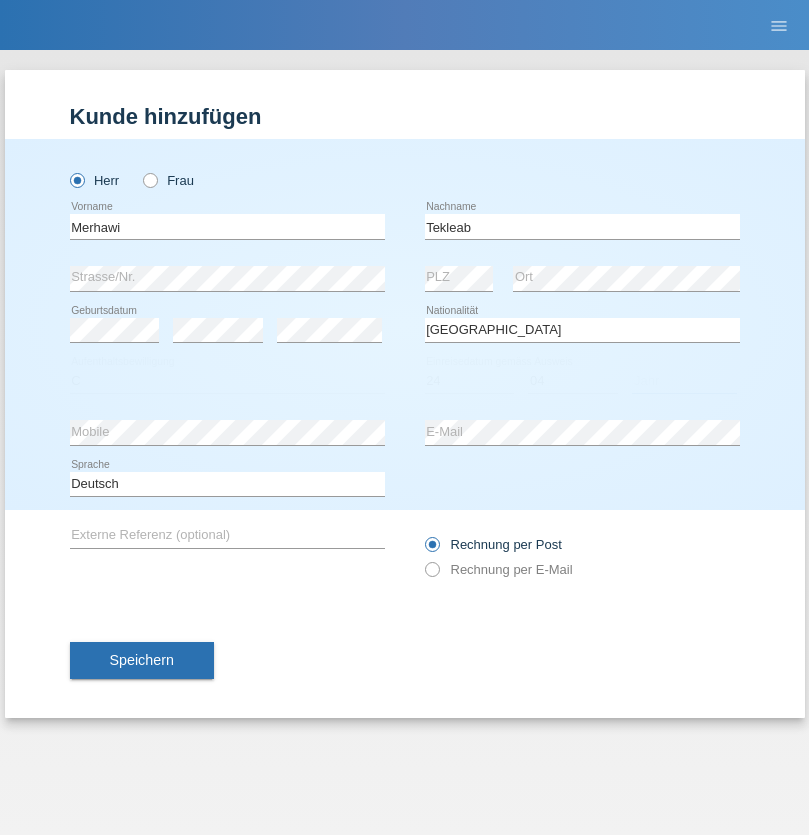 select on "1982" 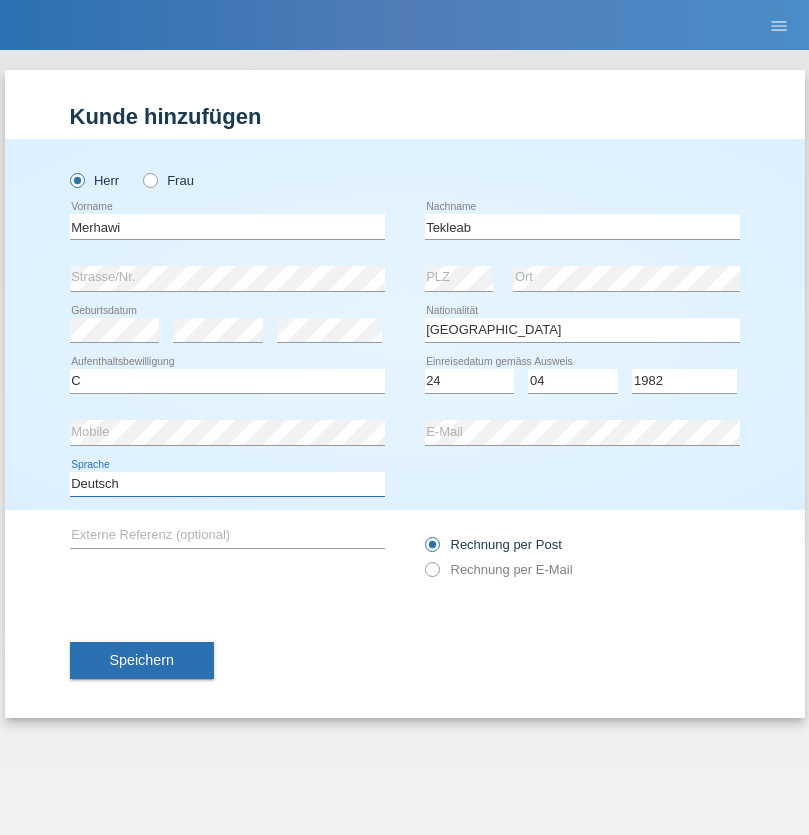 select on "en" 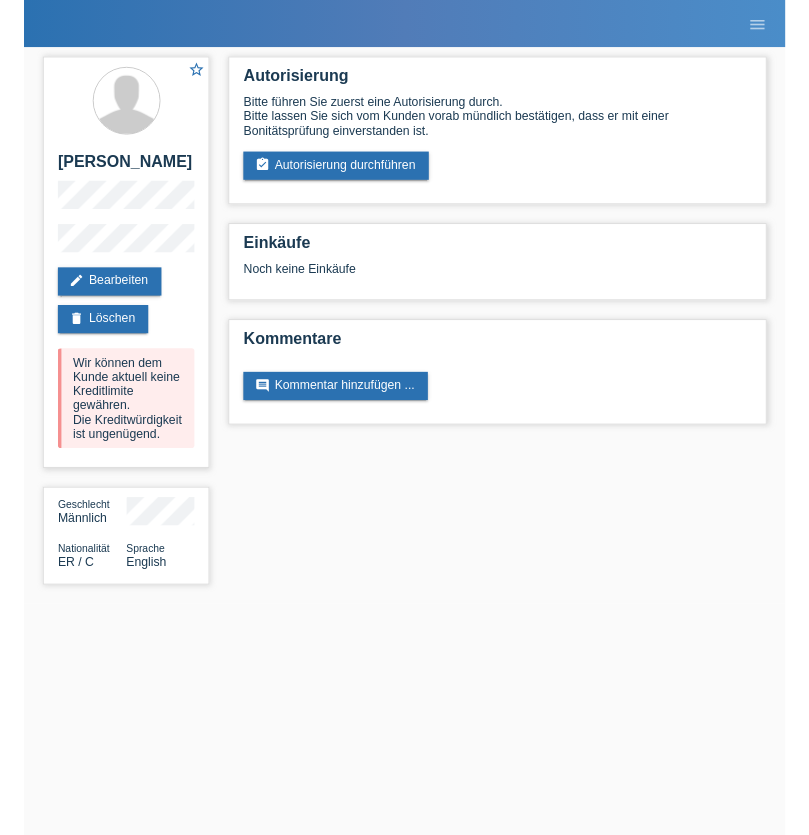 scroll, scrollTop: 0, scrollLeft: 0, axis: both 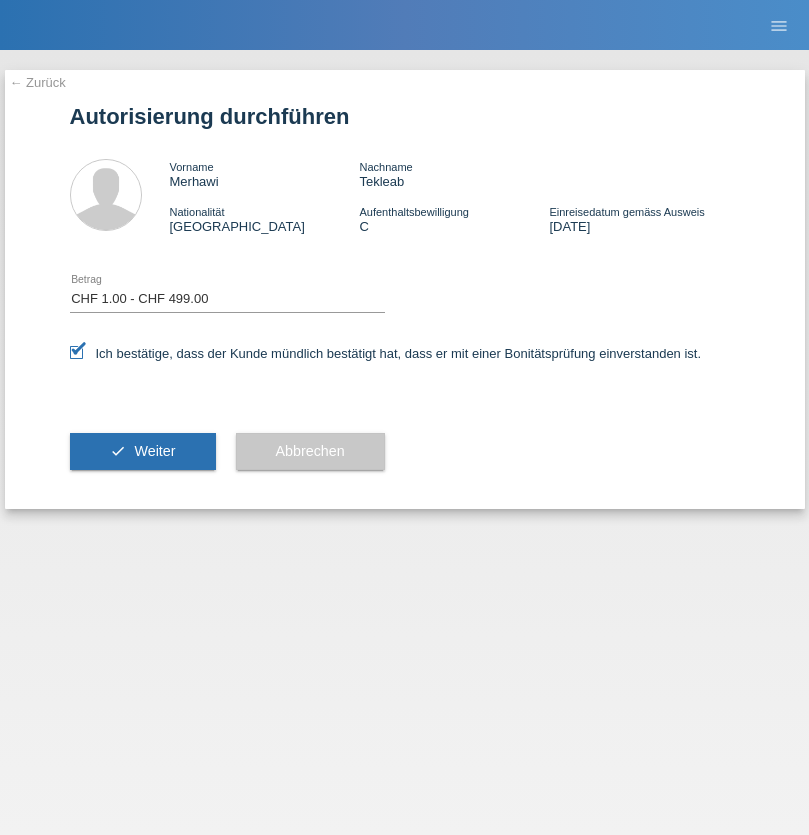 select on "1" 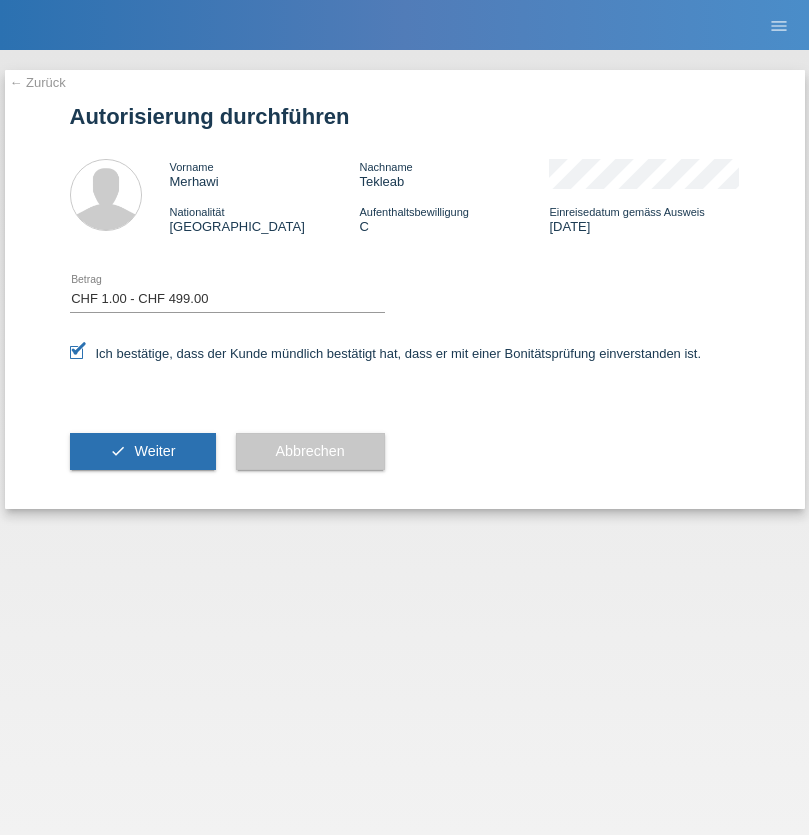 scroll, scrollTop: 0, scrollLeft: 0, axis: both 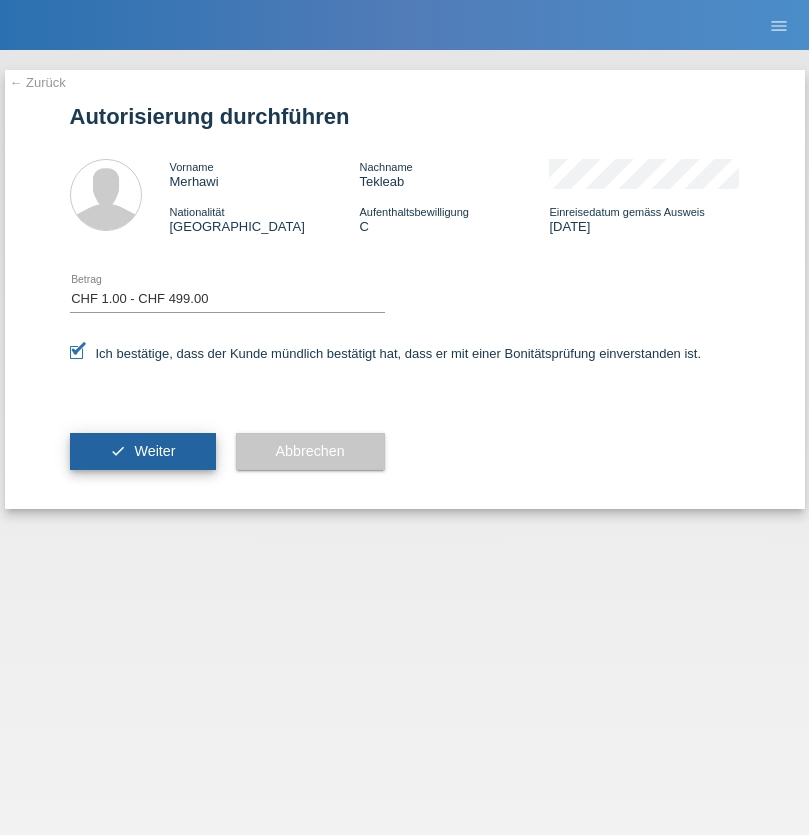 click on "Weiter" at bounding box center [154, 451] 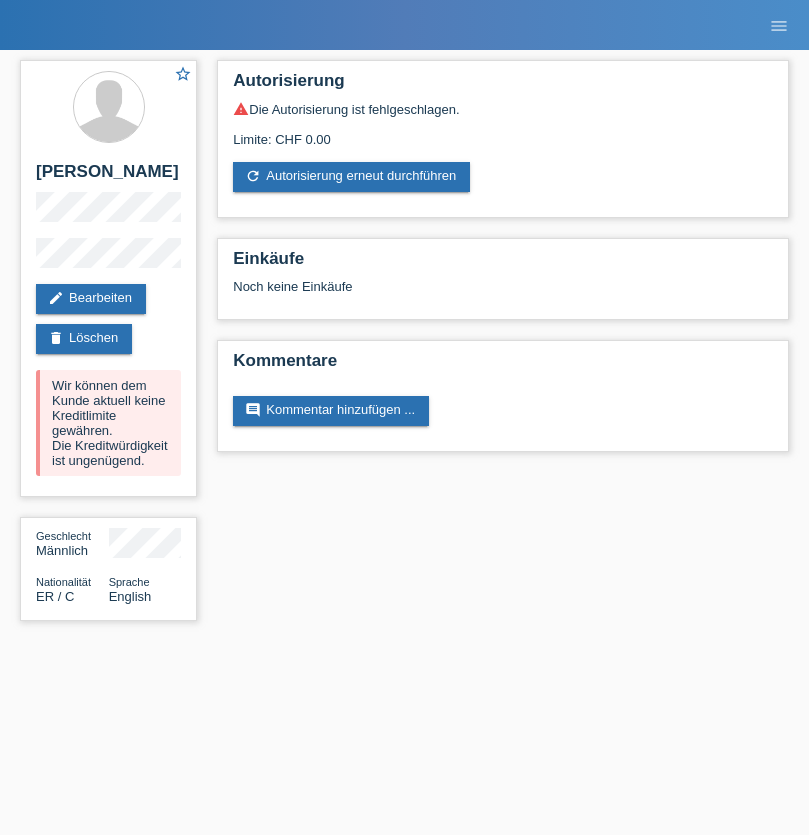scroll, scrollTop: 0, scrollLeft: 0, axis: both 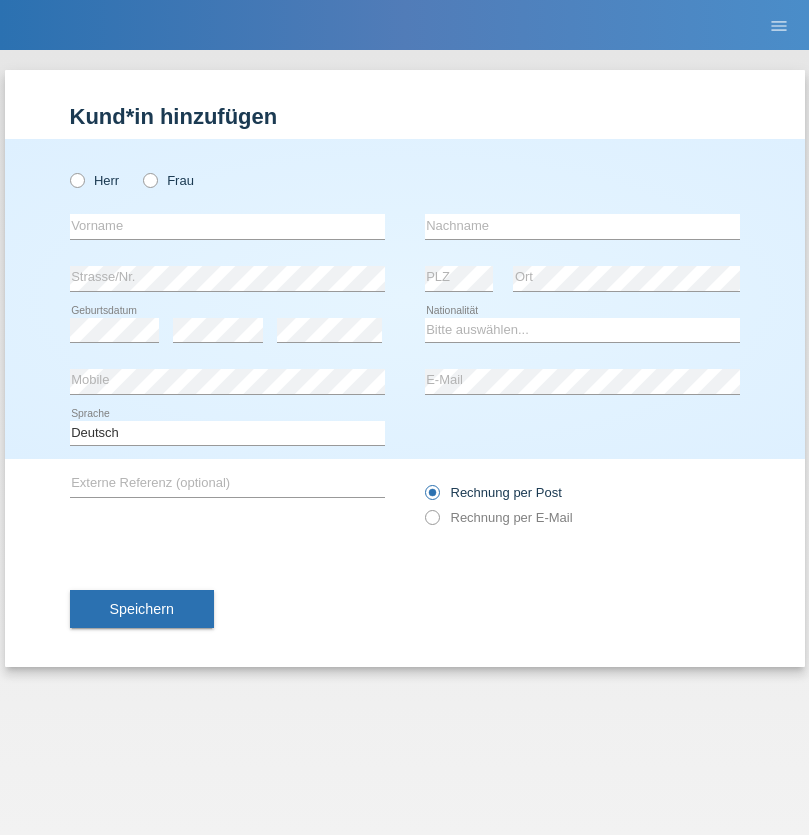 radio on "true" 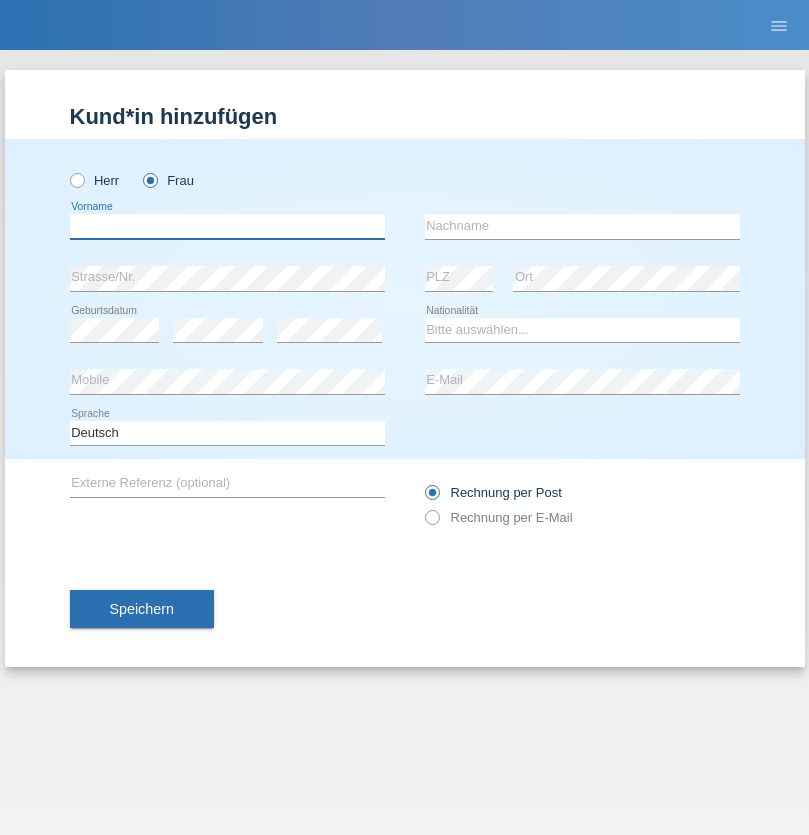 click at bounding box center (227, 226) 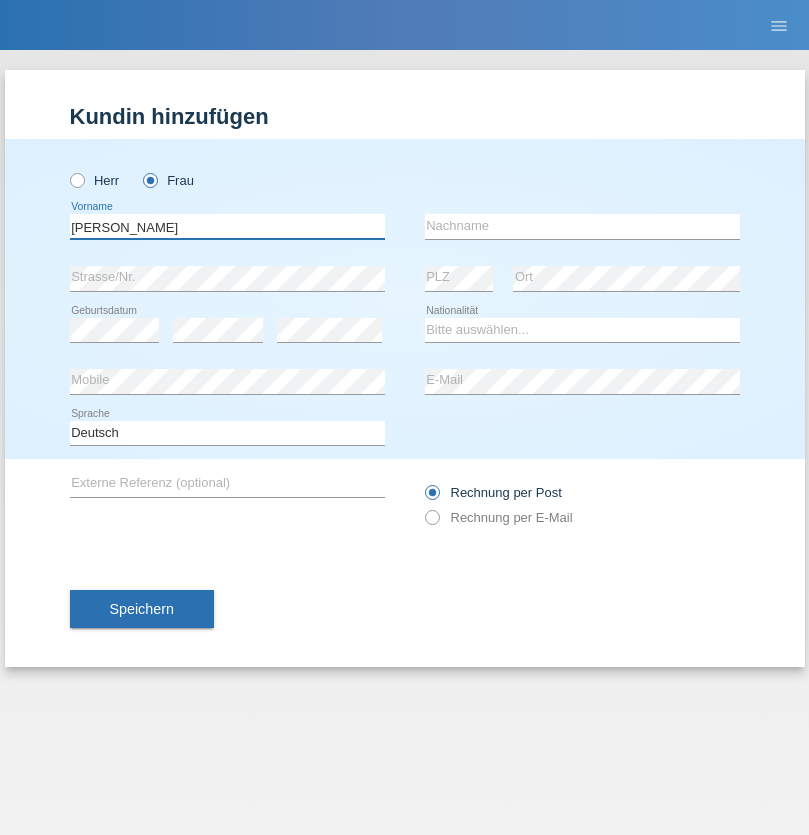 type on "Simone" 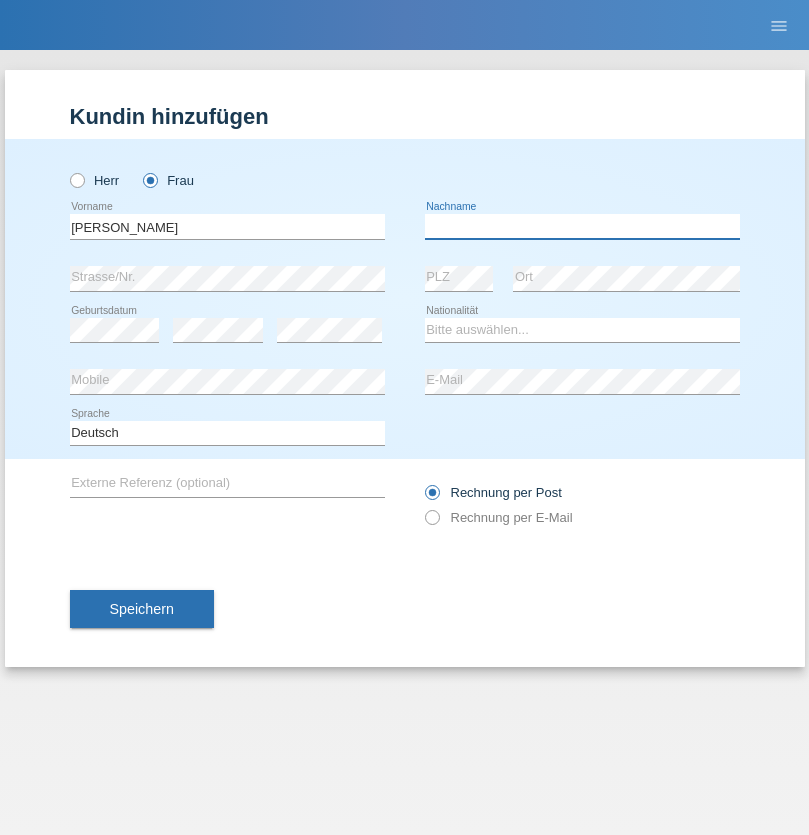 click at bounding box center (582, 226) 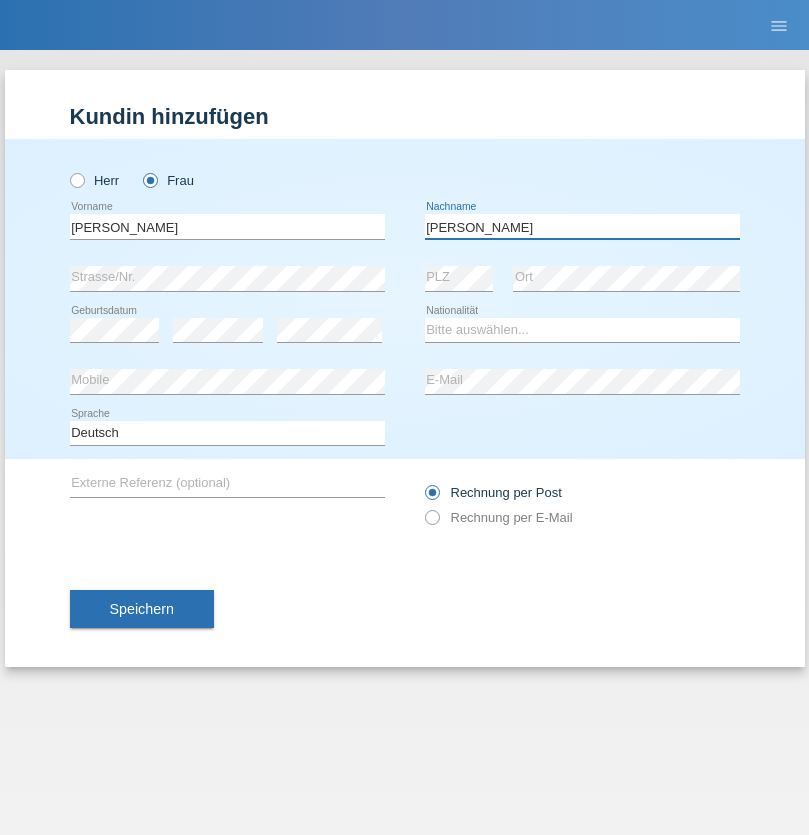 type on "Egli" 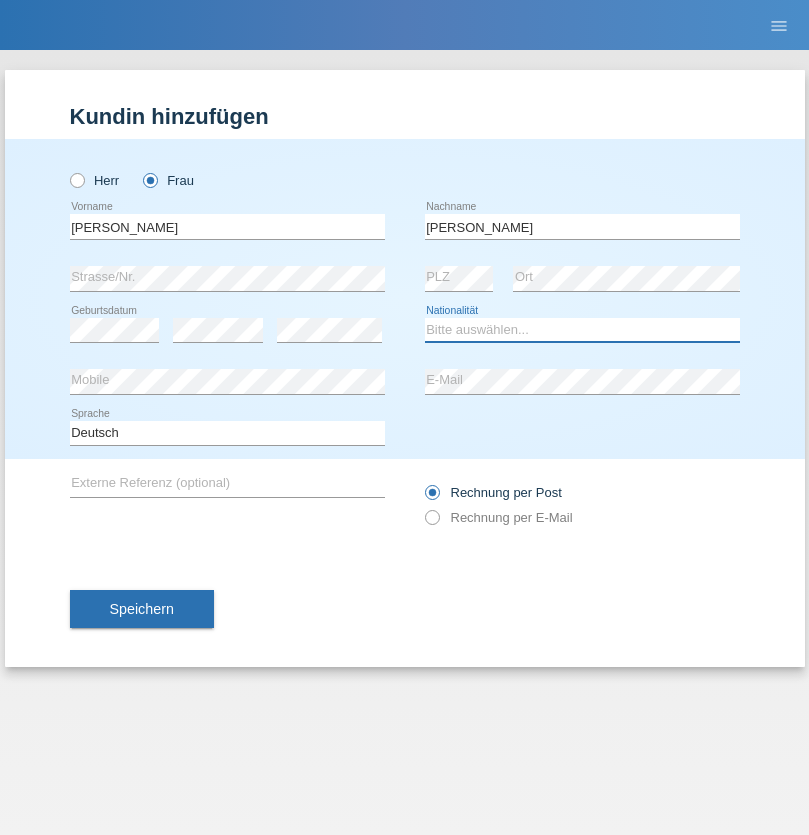 select on "CH" 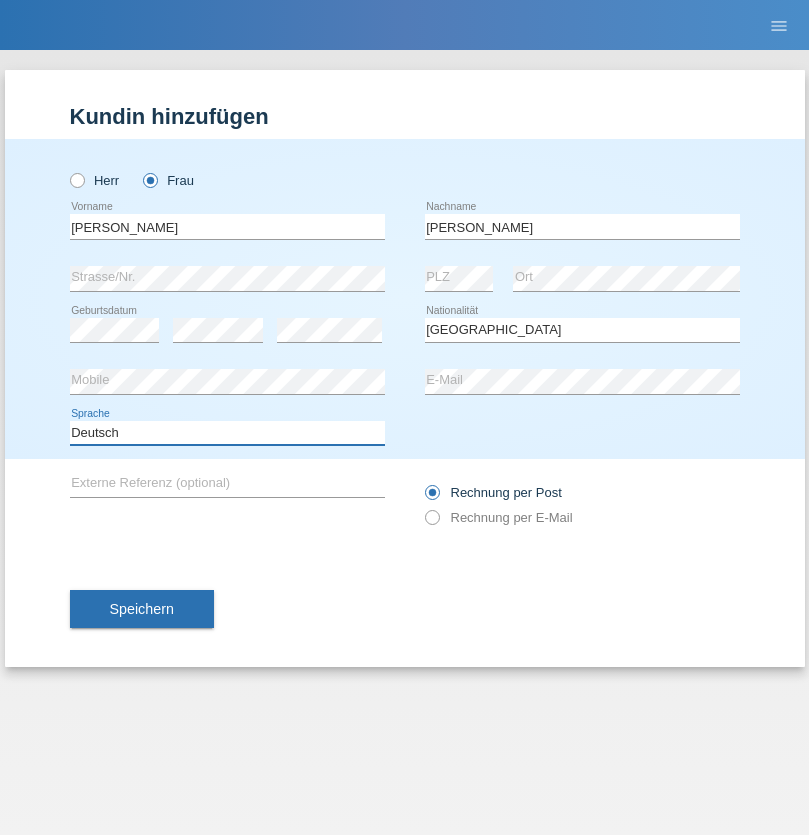 select on "en" 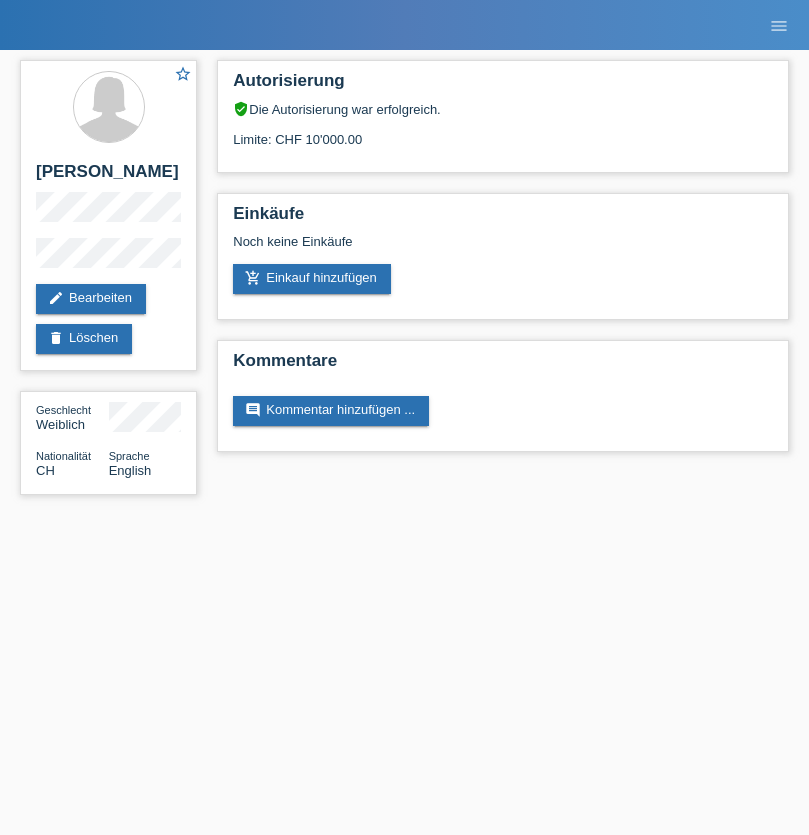 scroll, scrollTop: 0, scrollLeft: 0, axis: both 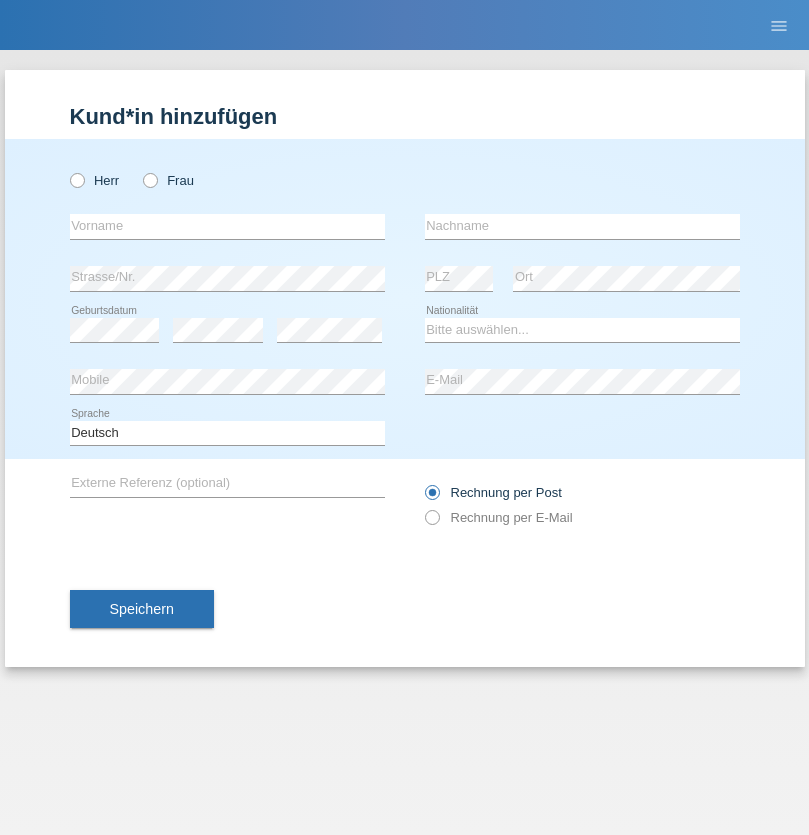 radio on "true" 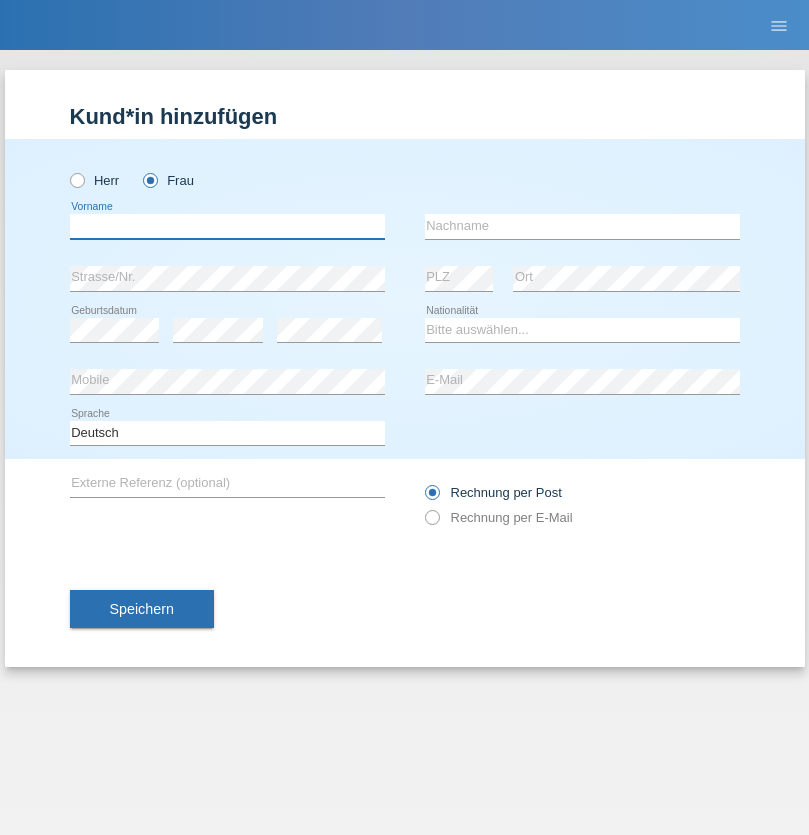 click at bounding box center (227, 226) 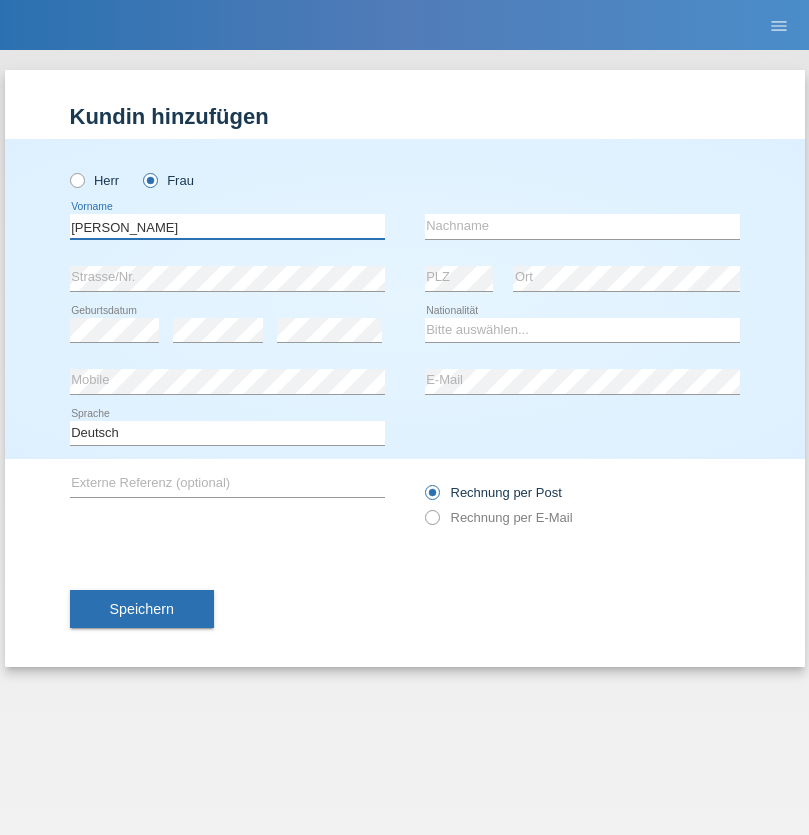 type on "Angela Lopes" 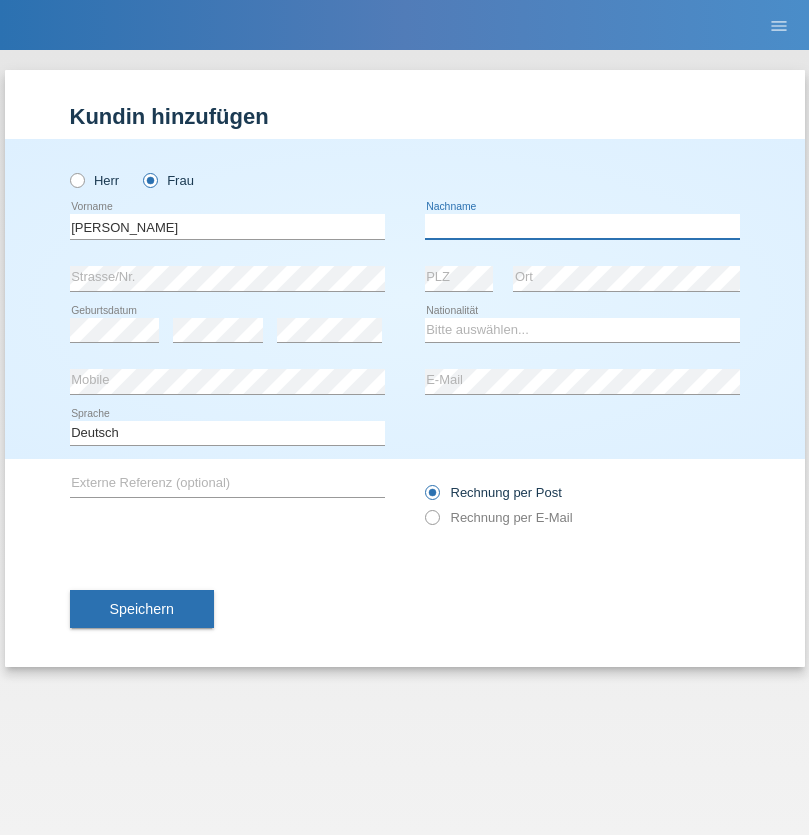click at bounding box center [582, 226] 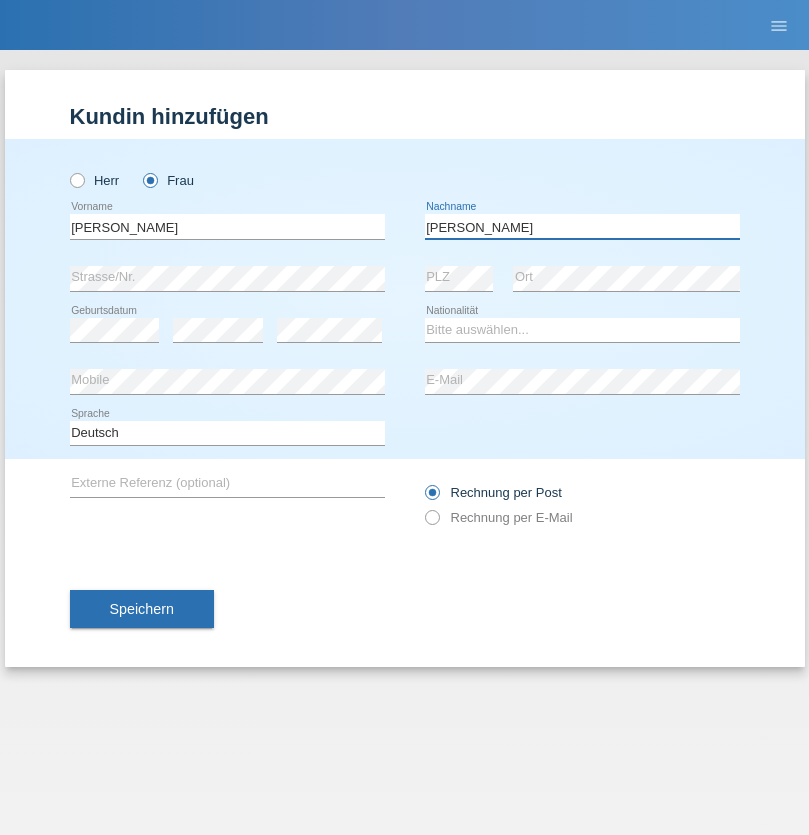 type on "Santos" 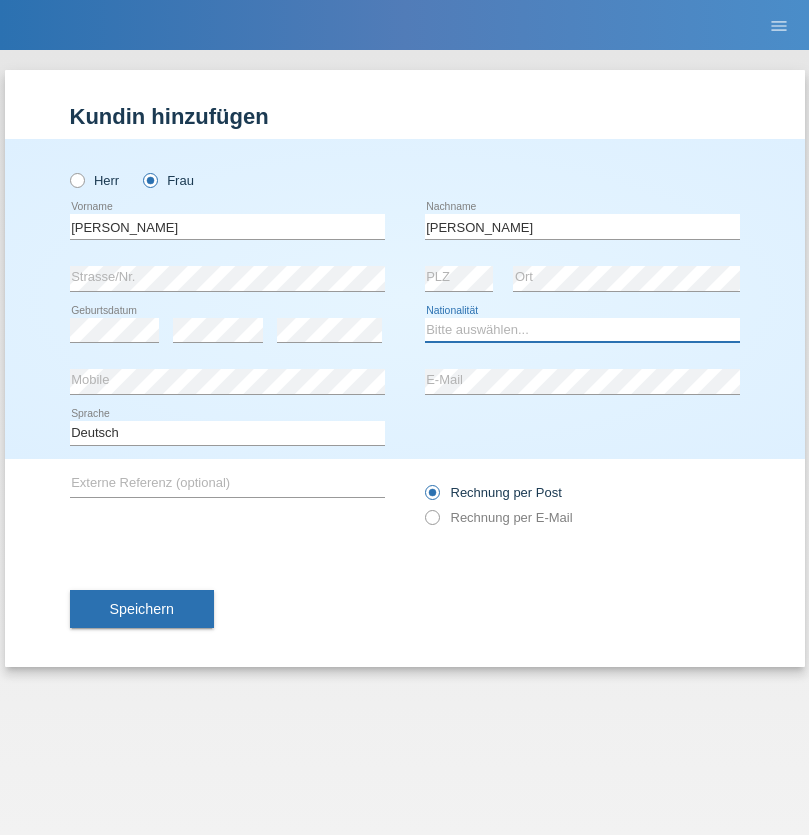 select on "PT" 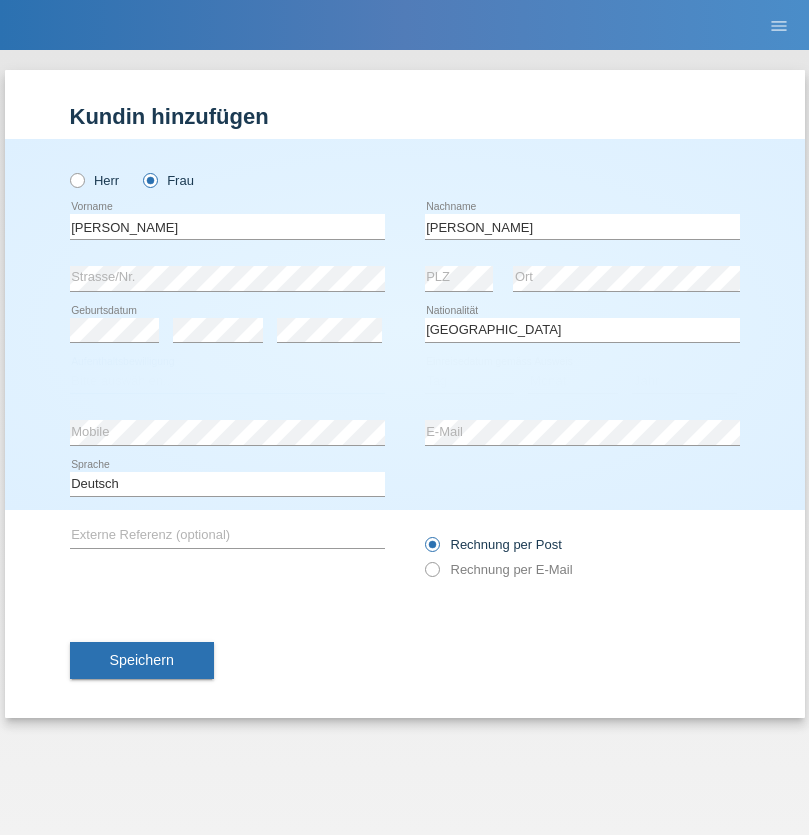 select on "C" 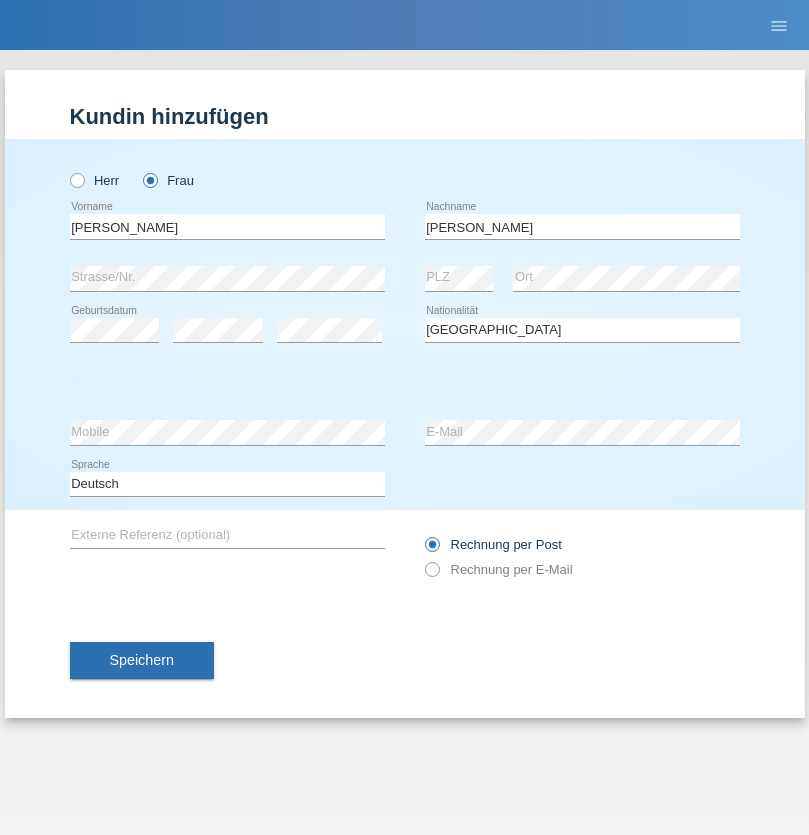 select on "26" 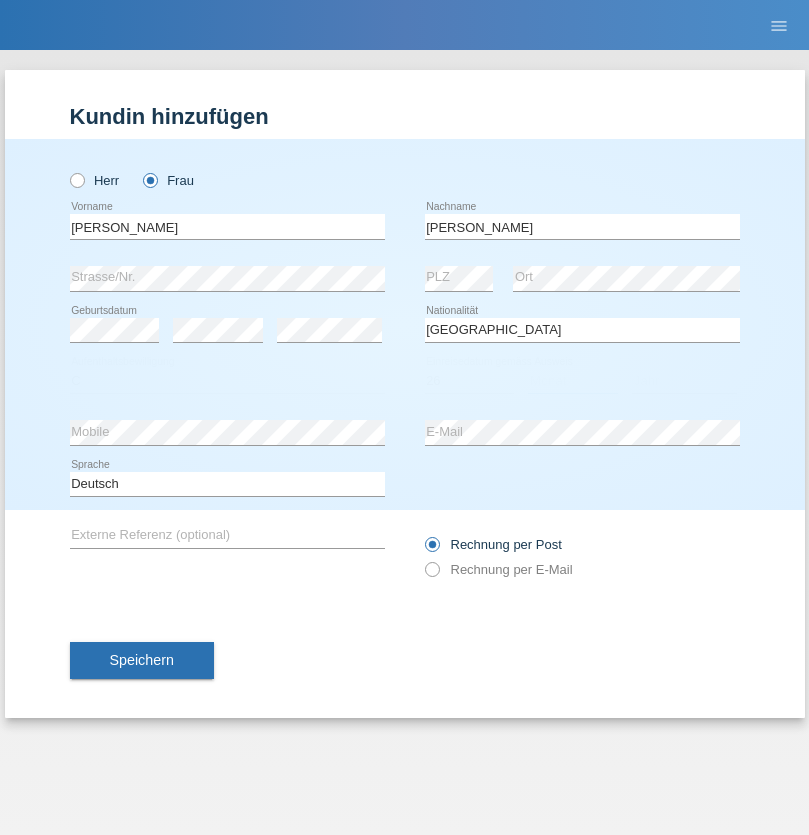 select on "08" 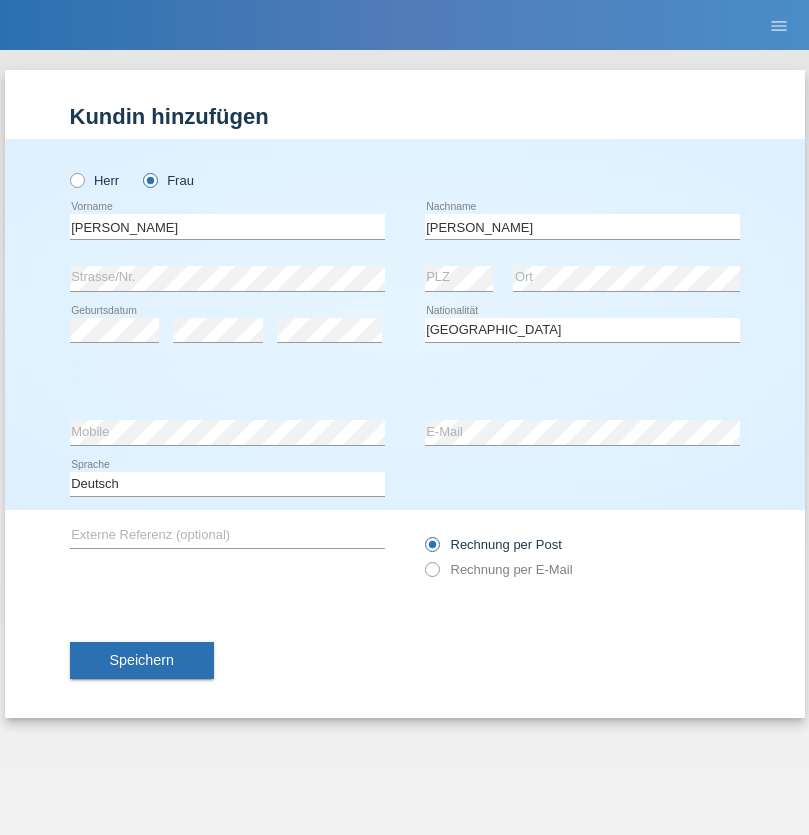 select on "2021" 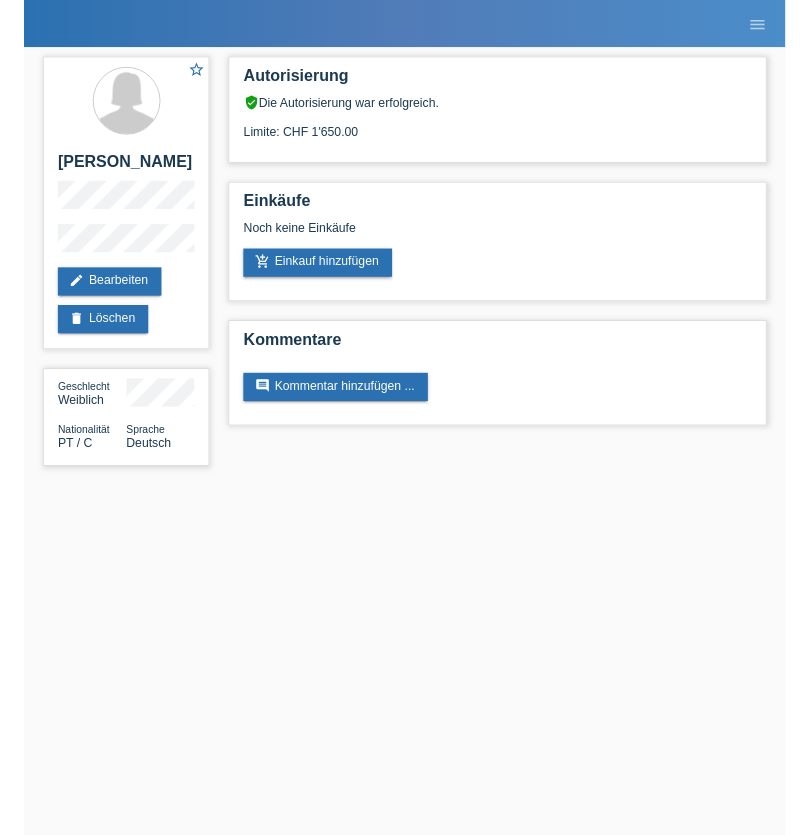 scroll, scrollTop: 0, scrollLeft: 0, axis: both 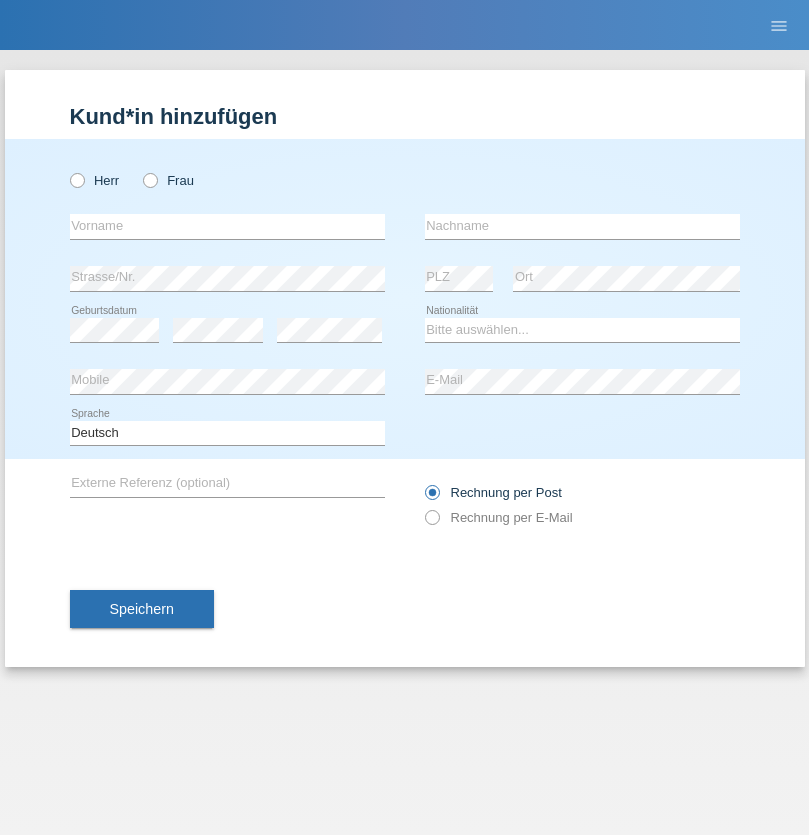 radio on "true" 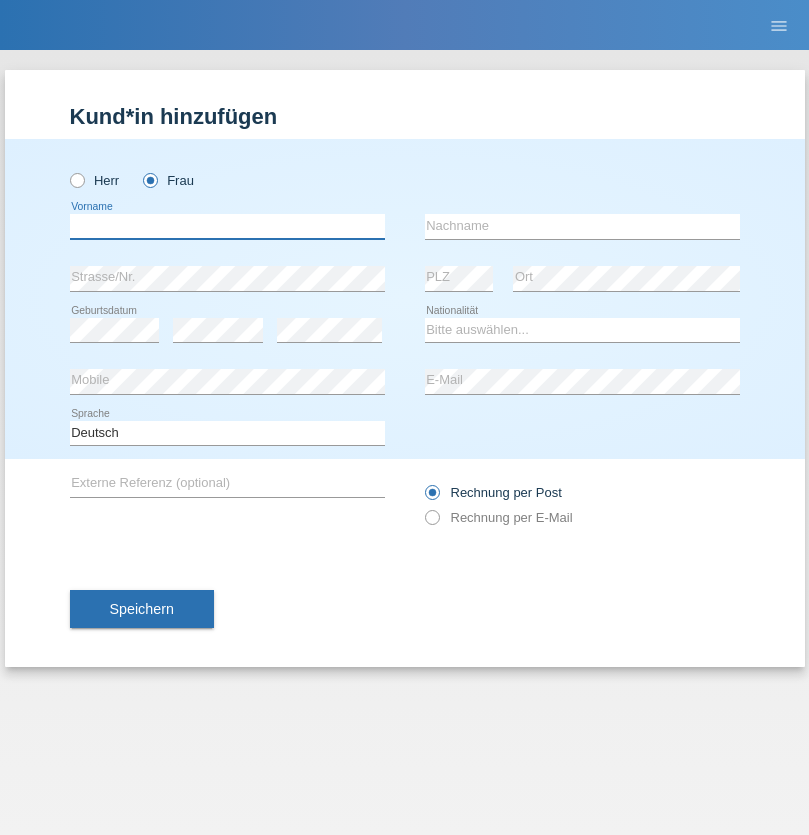 click at bounding box center [227, 226] 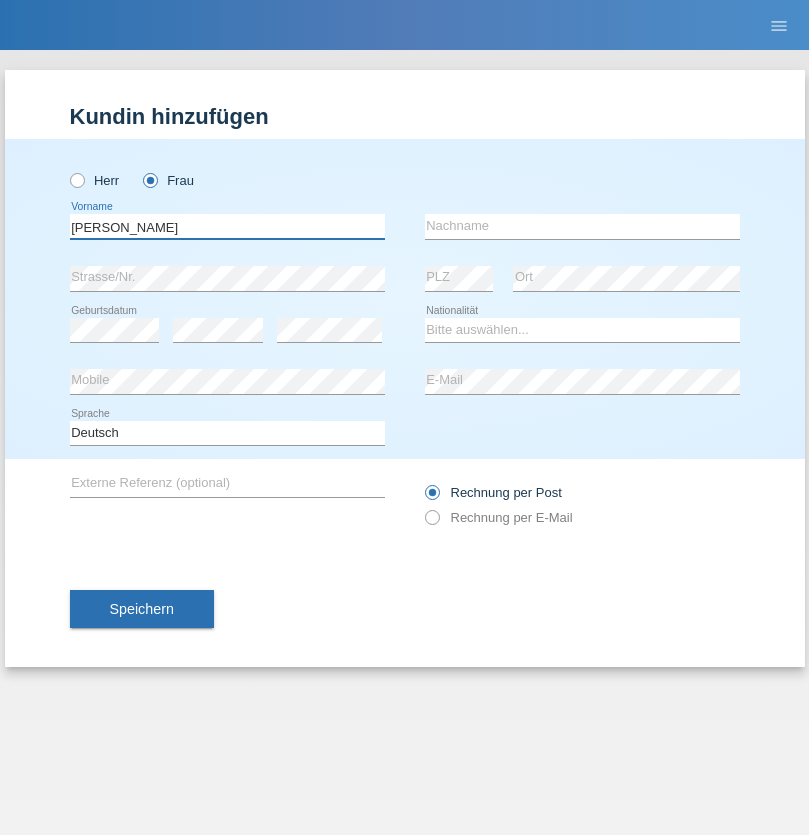 type on "[PERSON_NAME]" 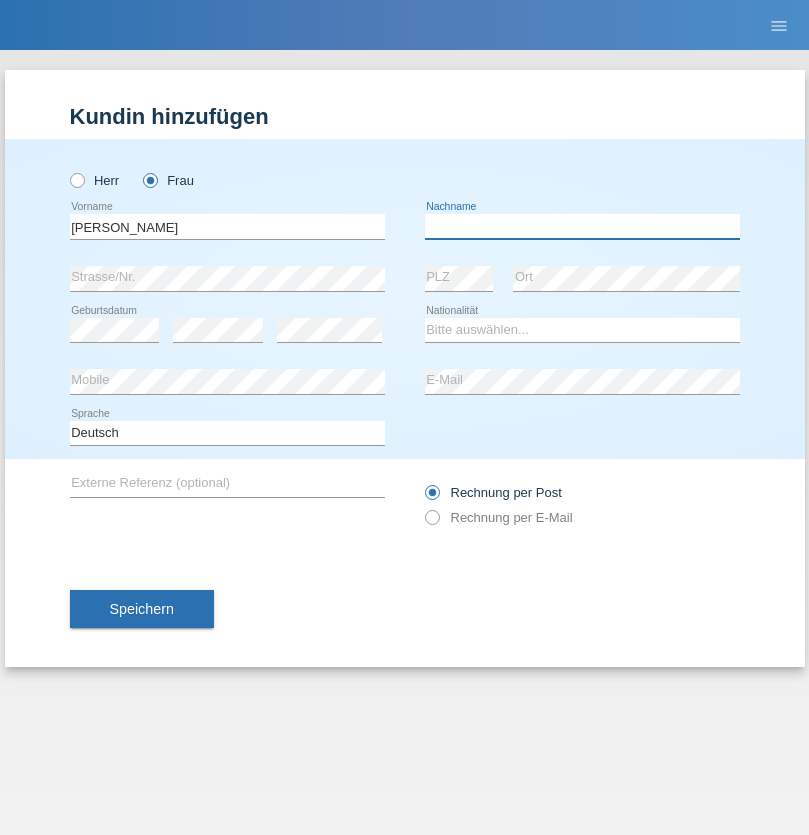 click at bounding box center [582, 226] 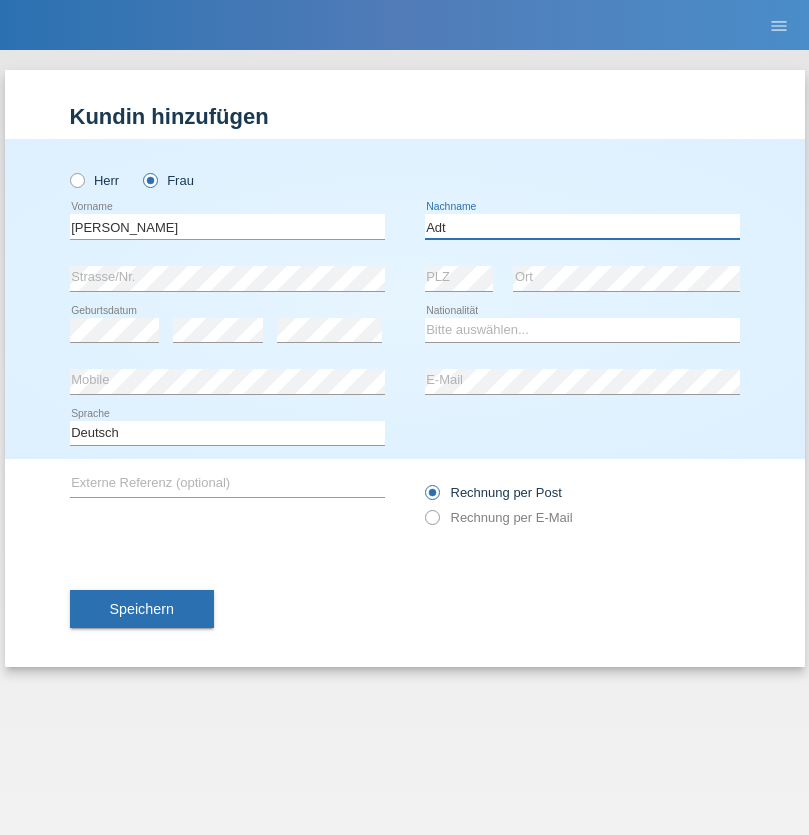 type on "Adt" 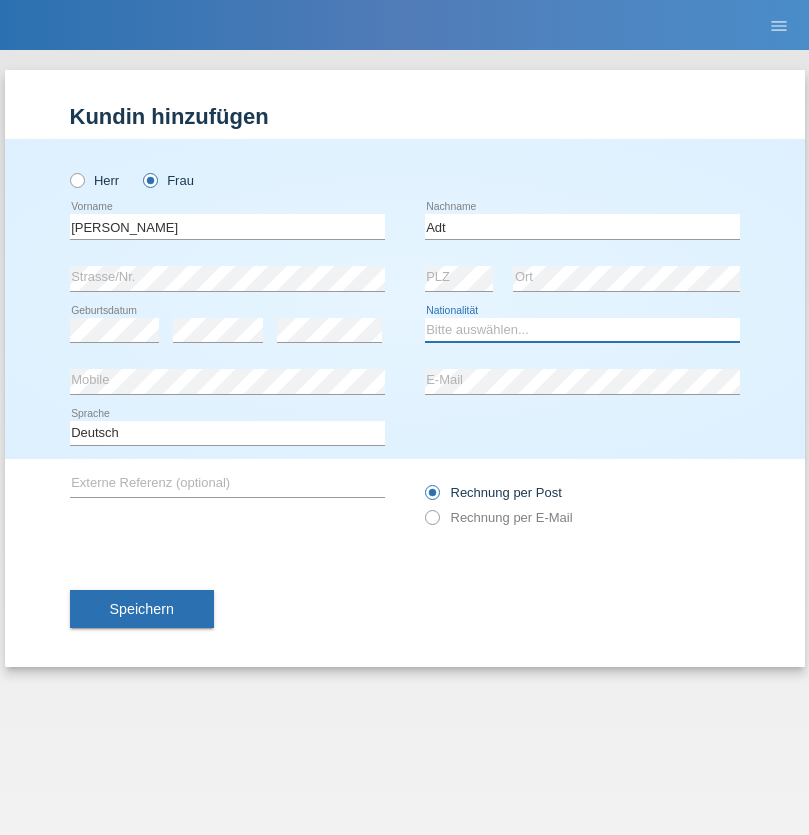 select on "LI" 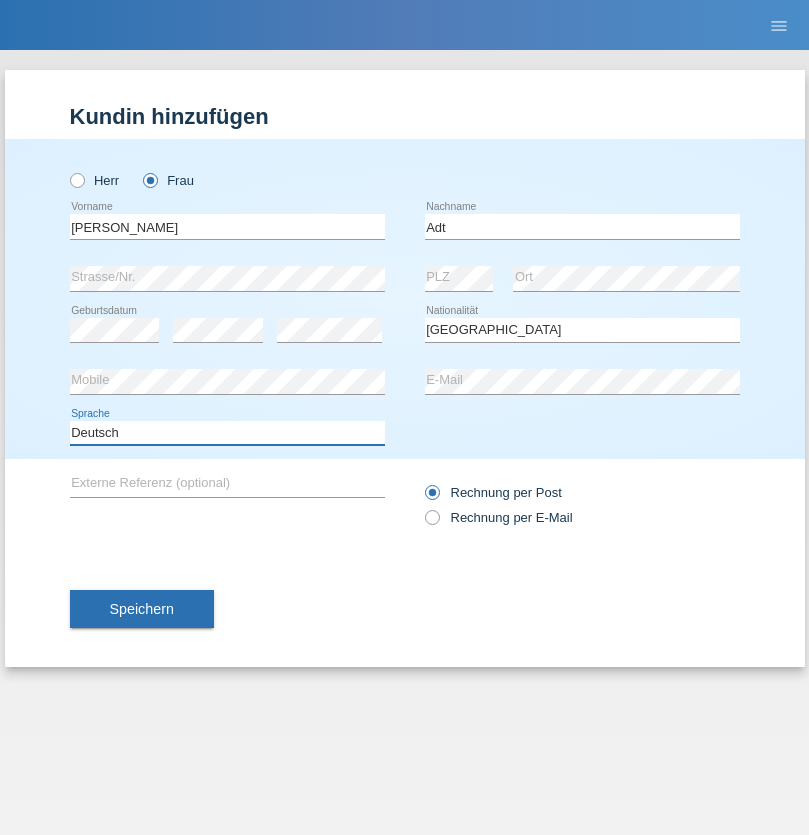 select on "en" 